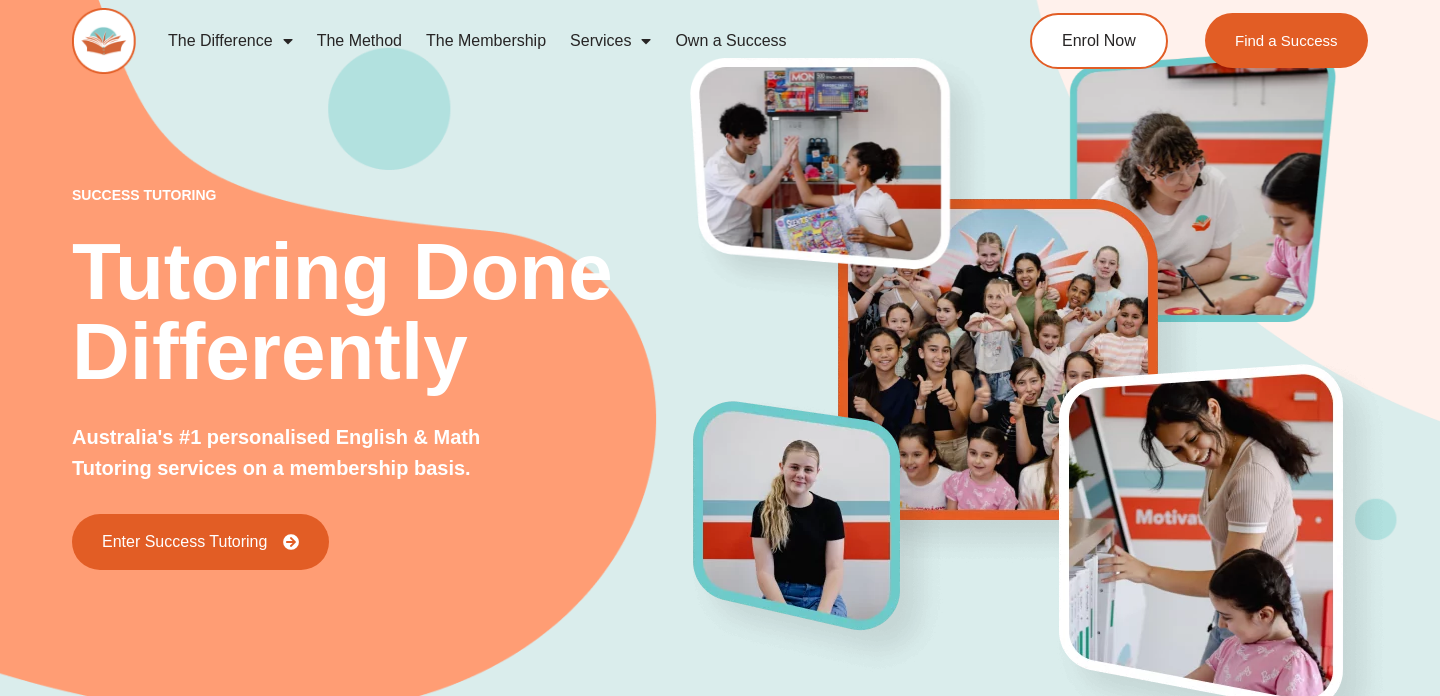scroll, scrollTop: 0, scrollLeft: 0, axis: both 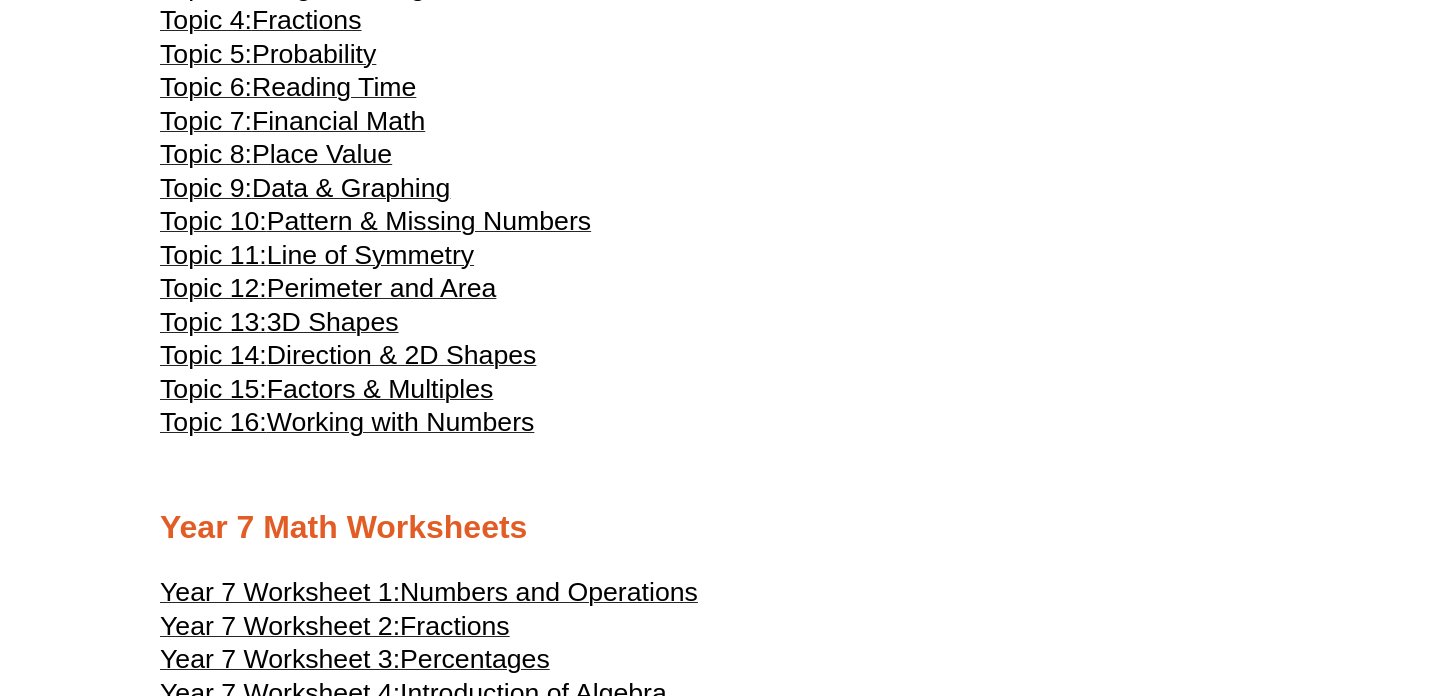 click on "Perimeter and Area" at bounding box center (382, 288) 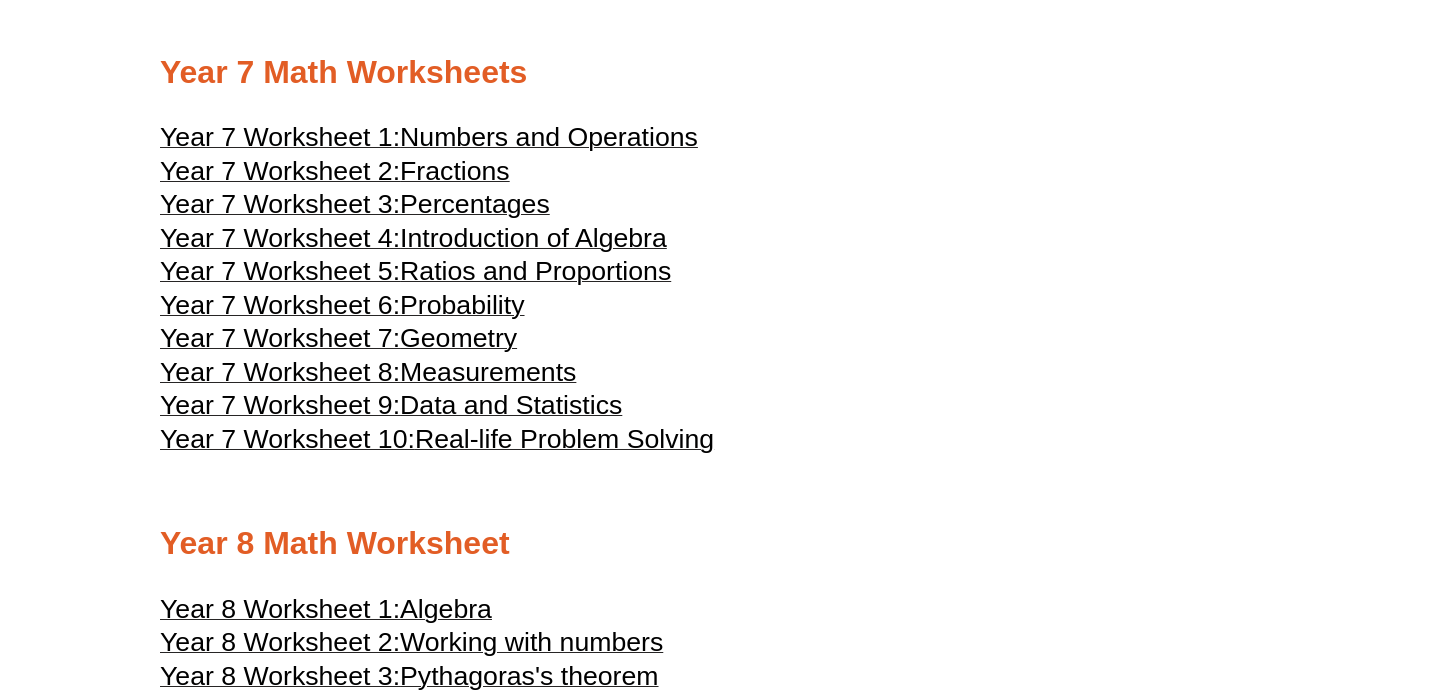 scroll, scrollTop: 4828, scrollLeft: 0, axis: vertical 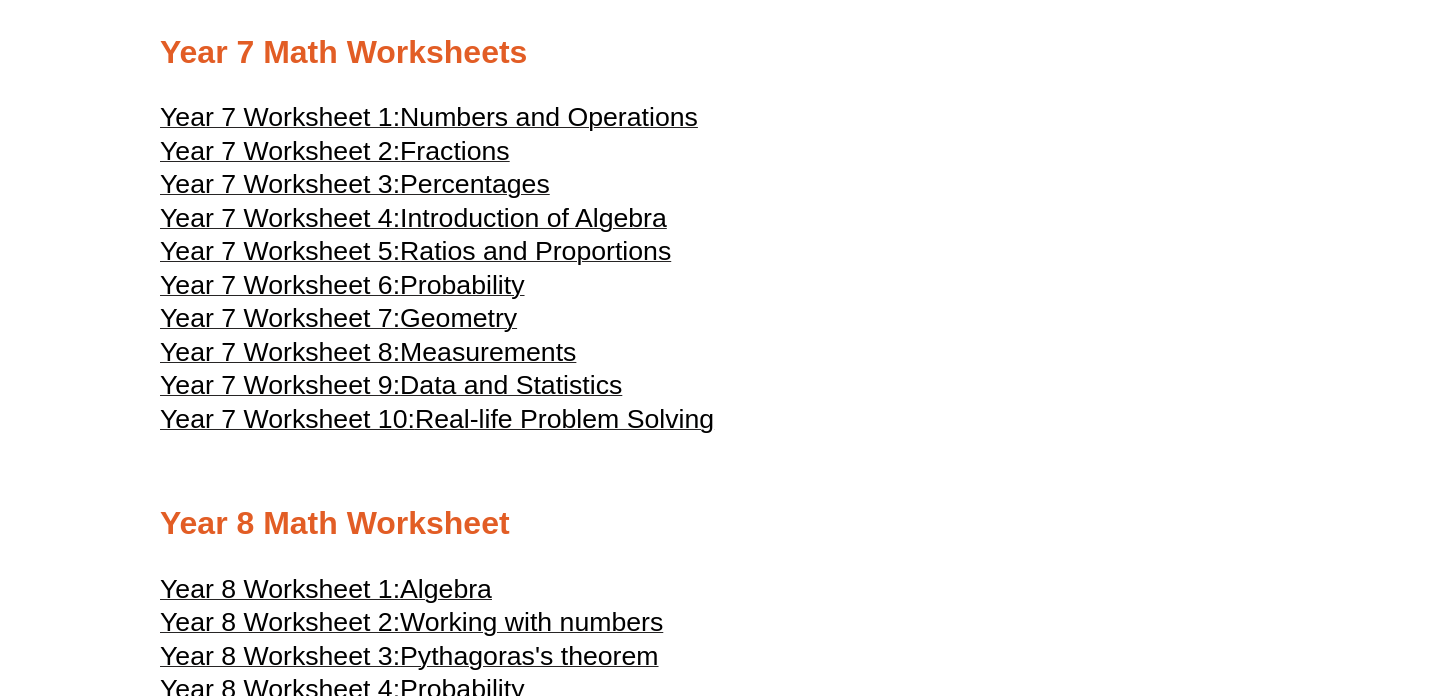 click on "Year 7 Worksheet 7:" at bounding box center (280, 318) 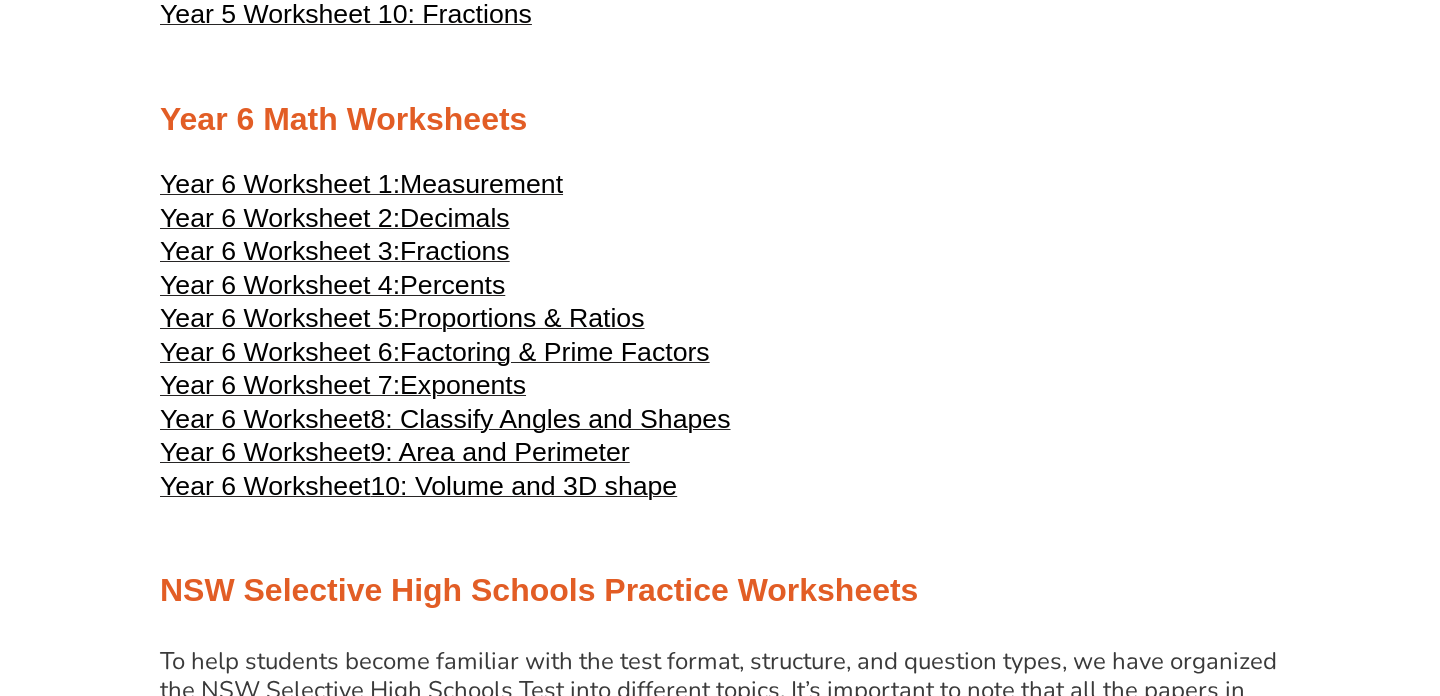scroll, scrollTop: 3465, scrollLeft: 0, axis: vertical 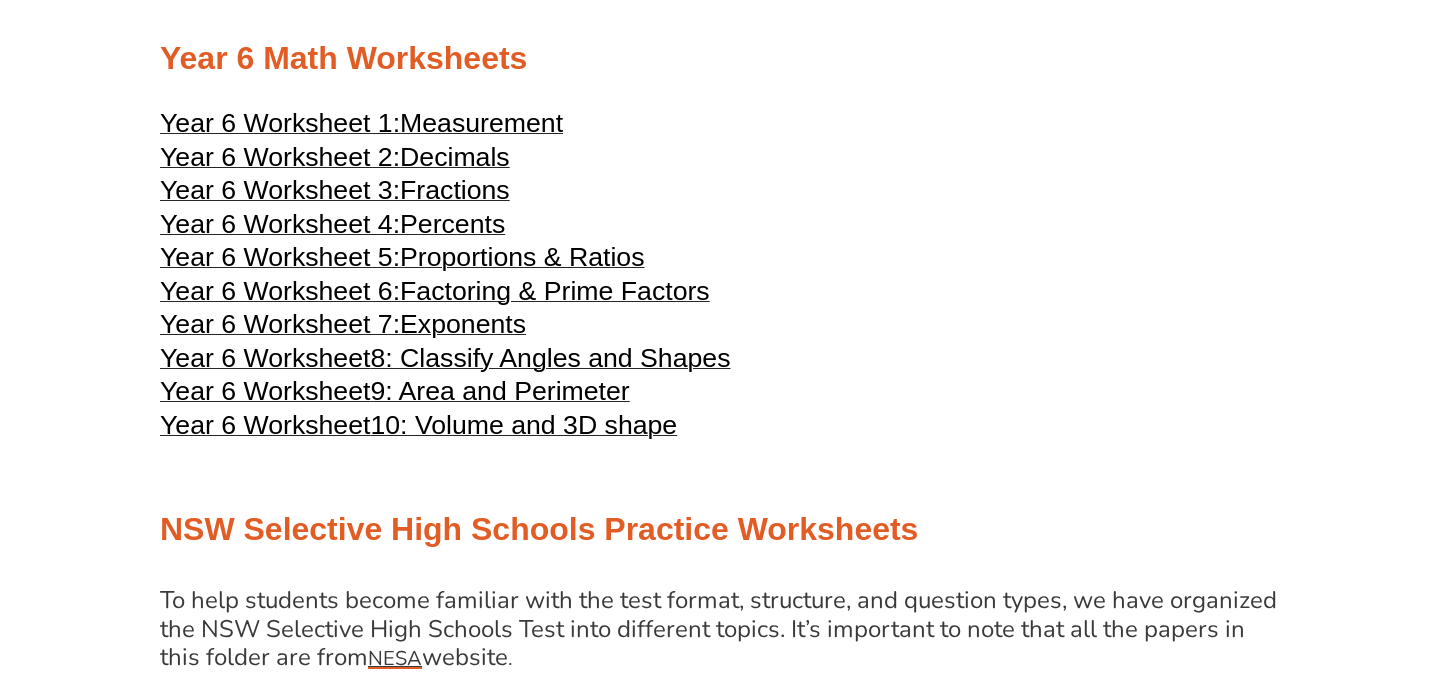 click on "9: Area and Perimeter" at bounding box center (499, 391) 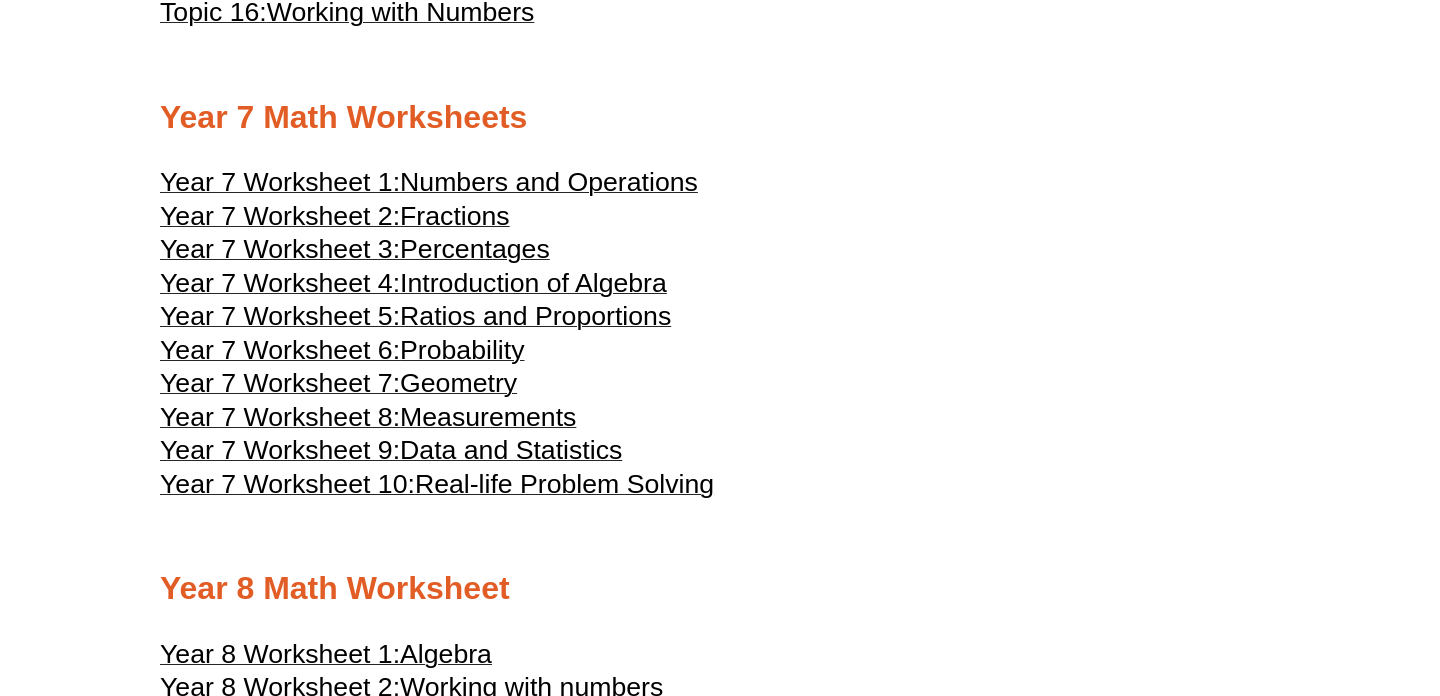 scroll, scrollTop: 4766, scrollLeft: 0, axis: vertical 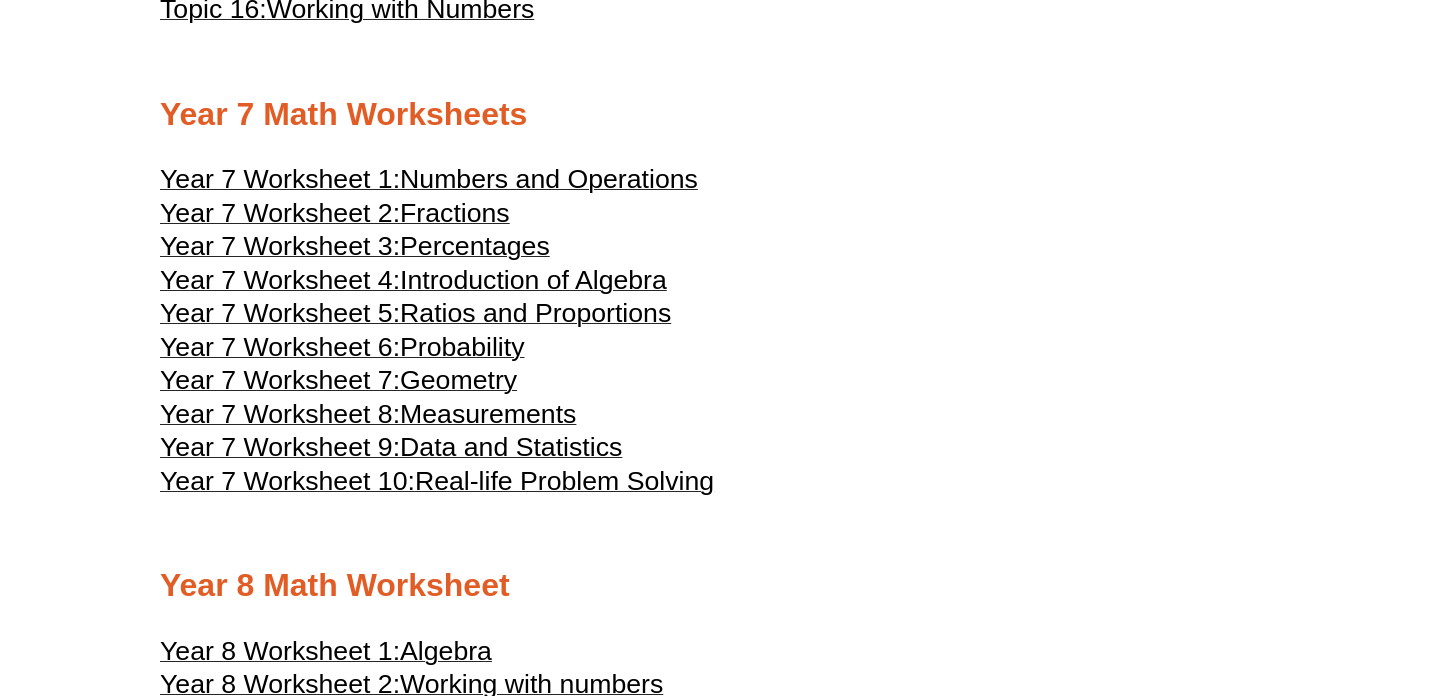 click on "Geometry" at bounding box center (458, 380) 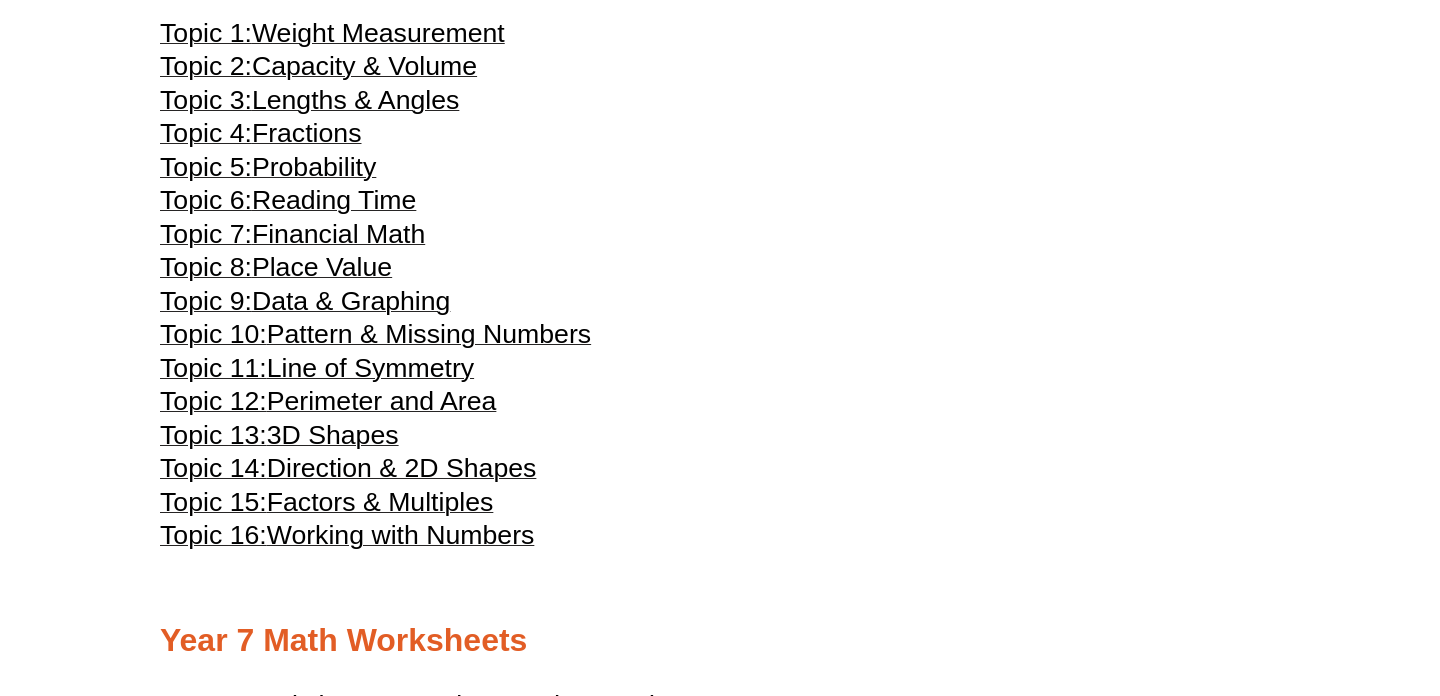 scroll, scrollTop: 4245, scrollLeft: 0, axis: vertical 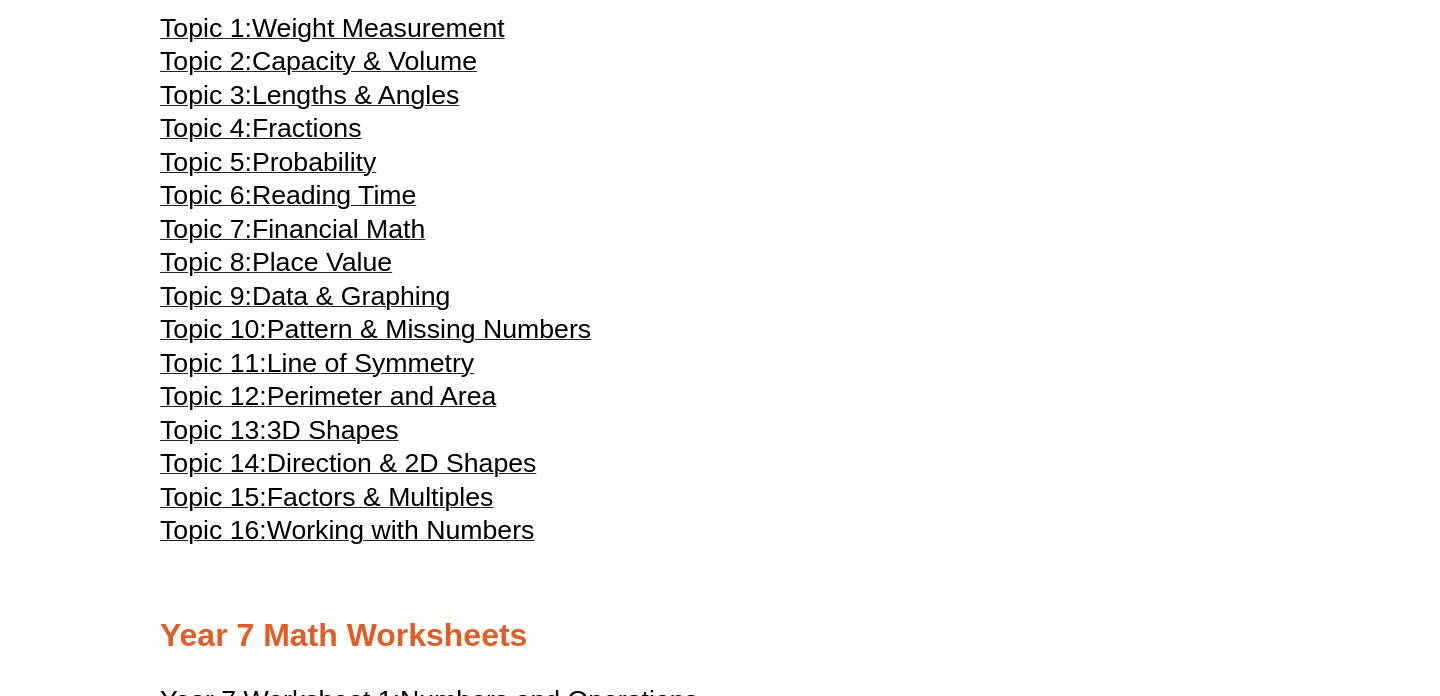 click on "Financial Math" at bounding box center (338, 229) 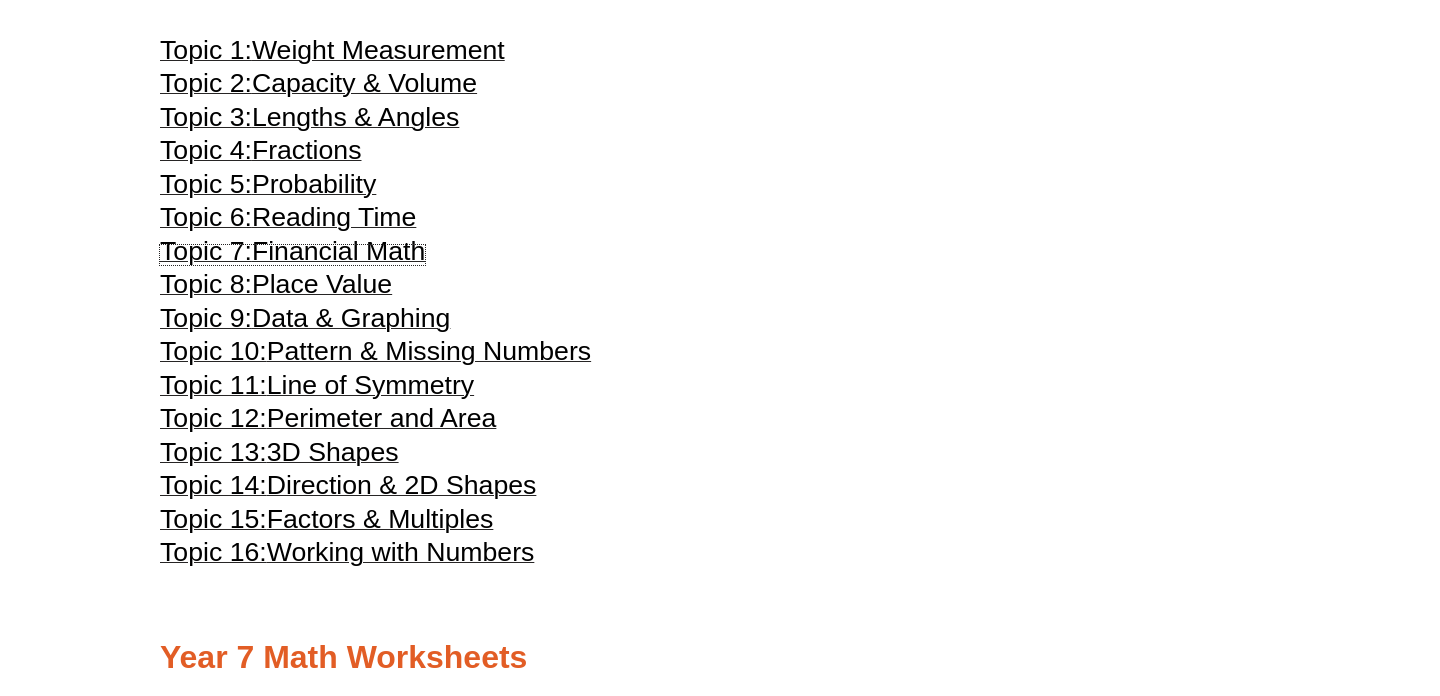 scroll, scrollTop: 4229, scrollLeft: 0, axis: vertical 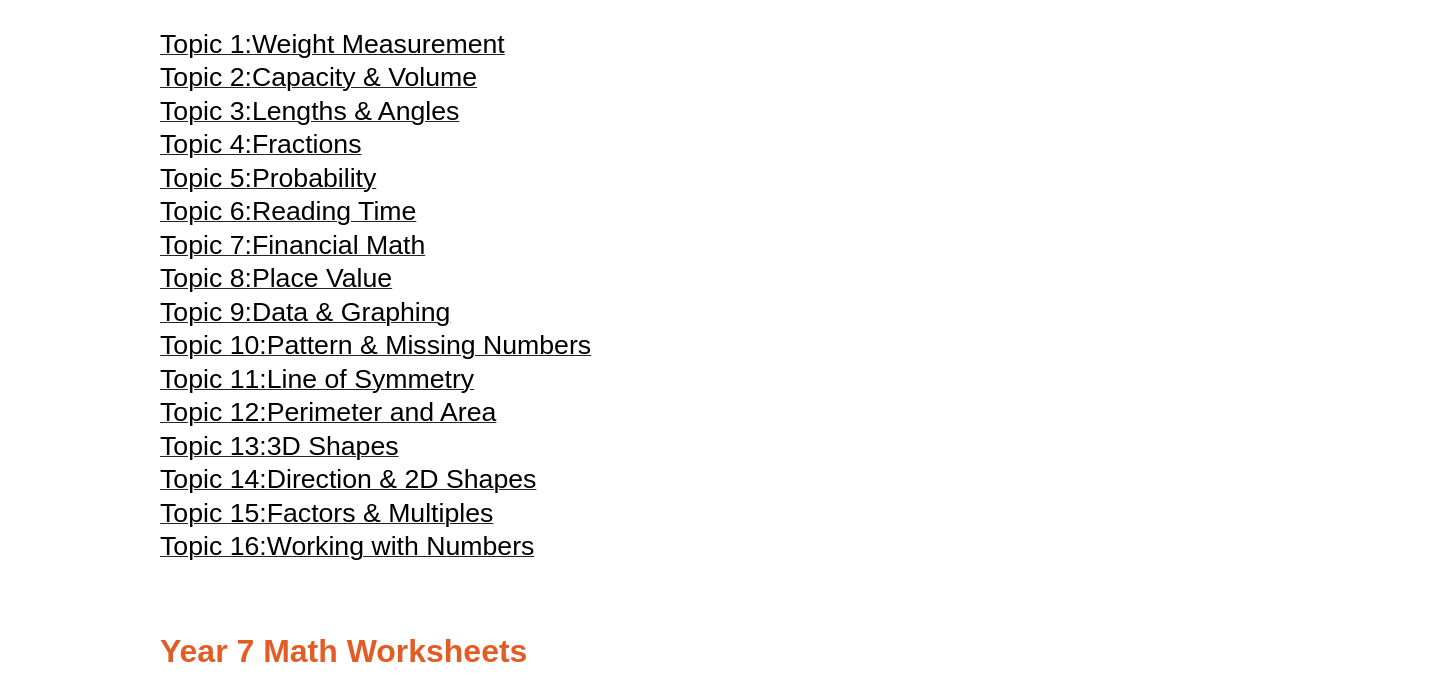 click on "Perimeter and Area" at bounding box center (382, 412) 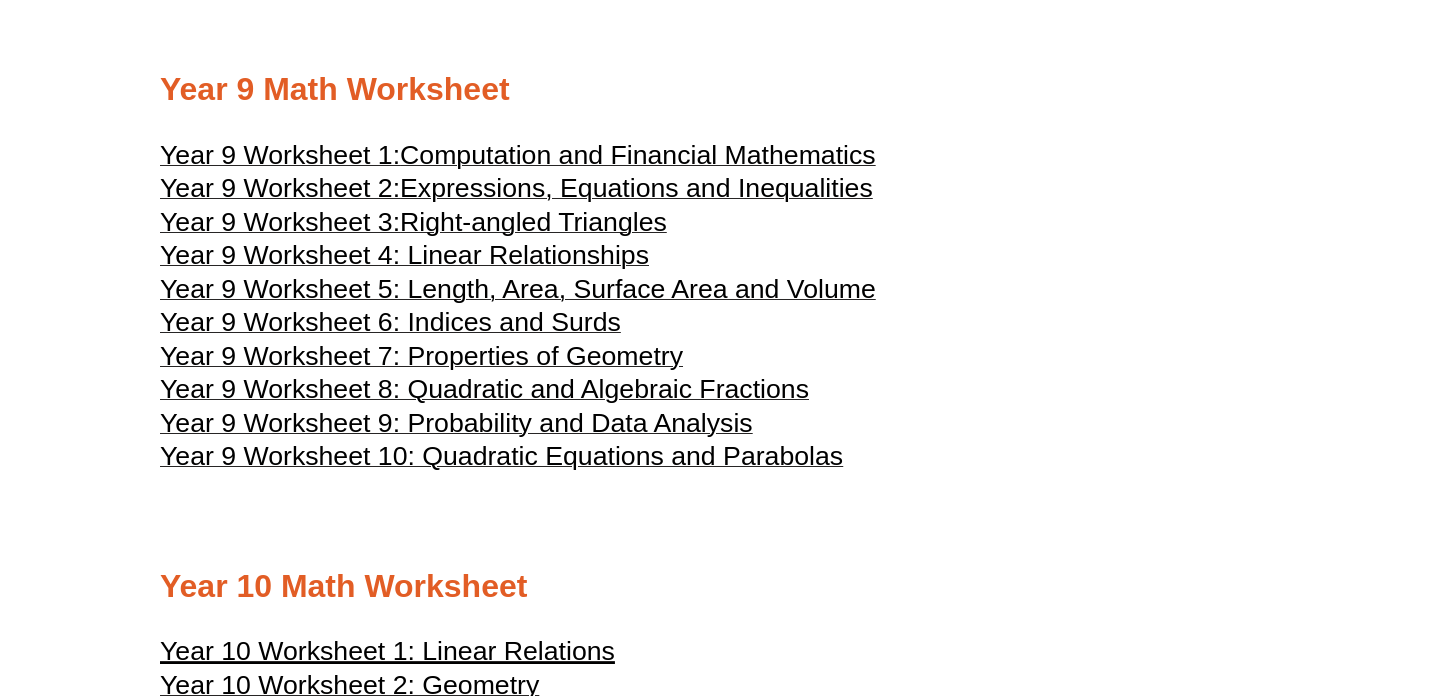 scroll, scrollTop: 6358, scrollLeft: 0, axis: vertical 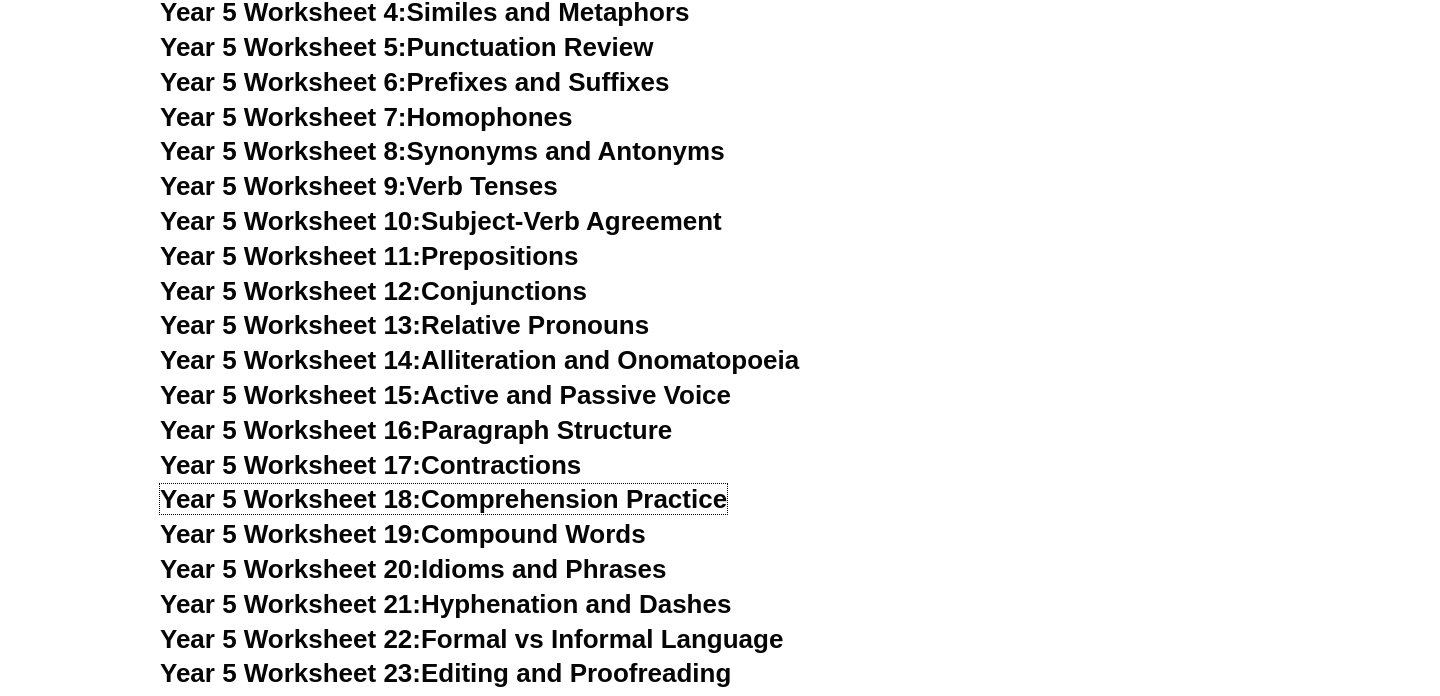 click on "Year 5 Worksheet 18:  Comprehension Practice" at bounding box center (443, 499) 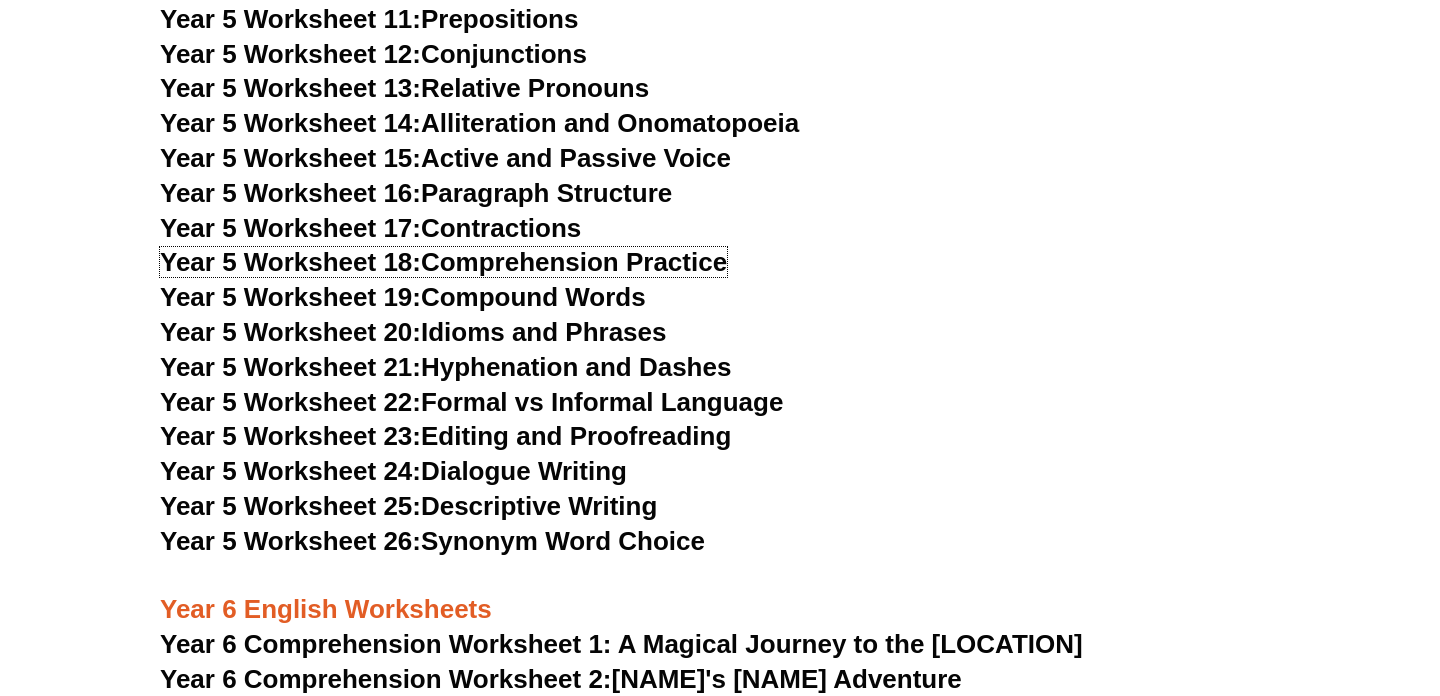 scroll, scrollTop: 9511, scrollLeft: 0, axis: vertical 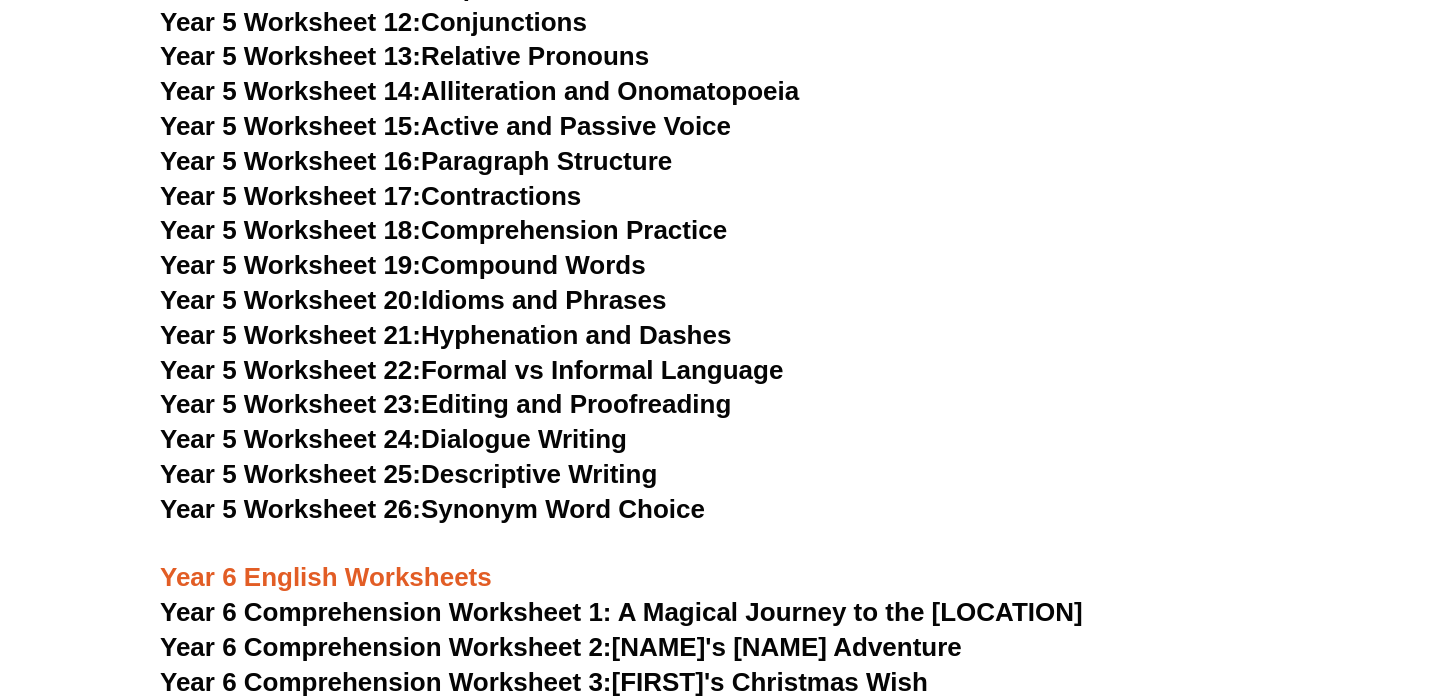 click on "Year 5 Worksheet 16:   Paragraph Structure" at bounding box center [416, 161] 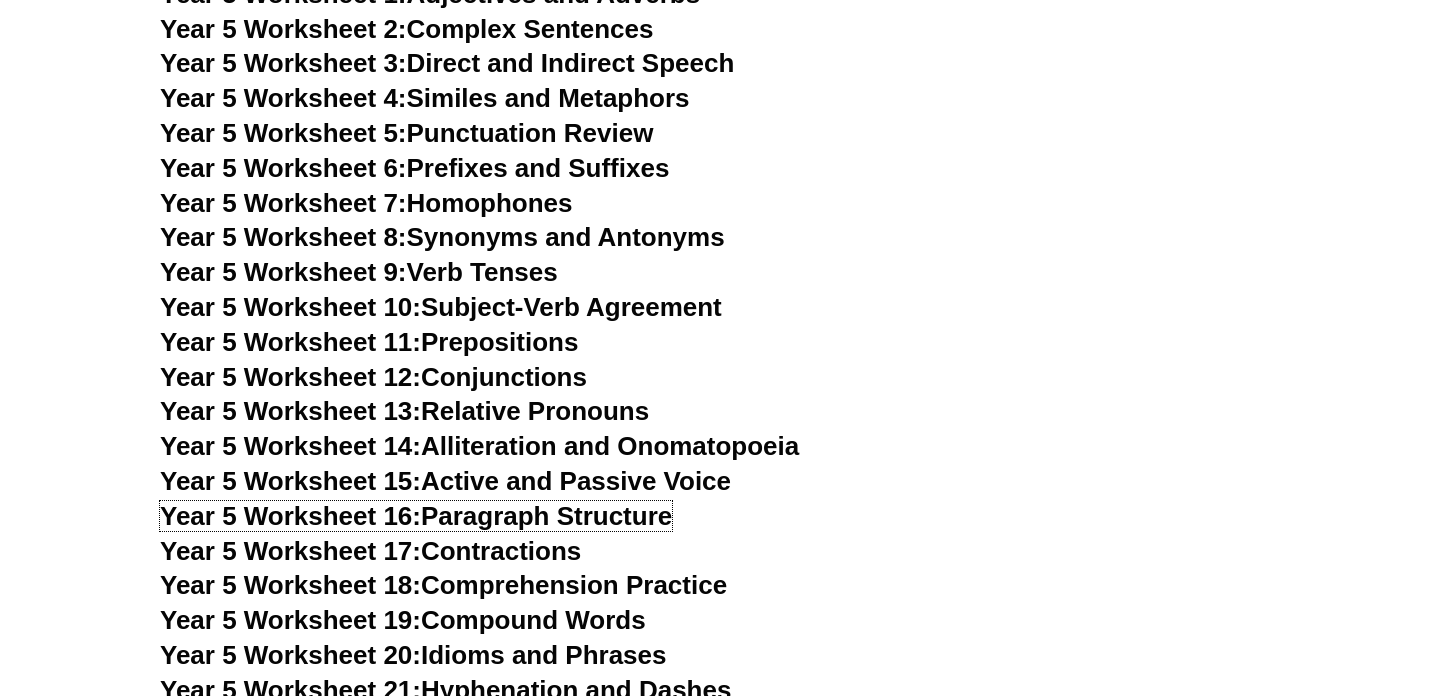 scroll, scrollTop: 9164, scrollLeft: 0, axis: vertical 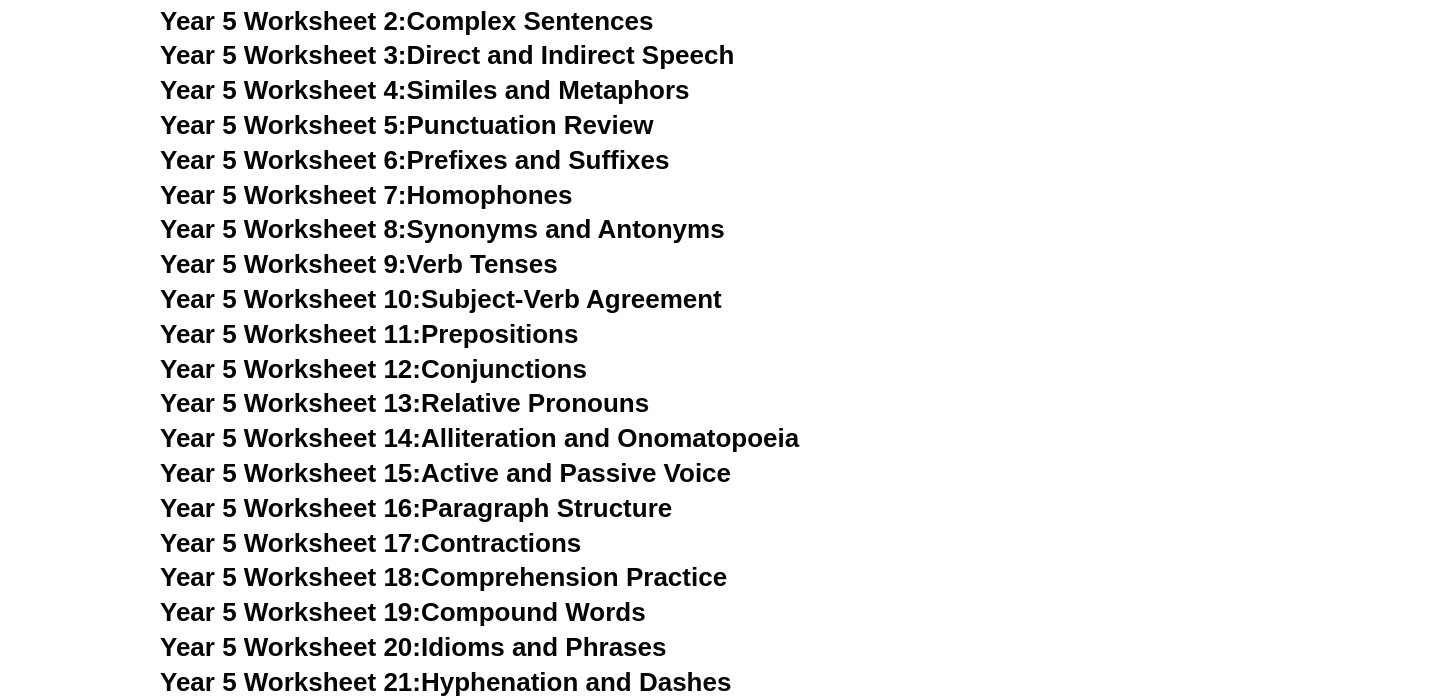 click on "Year 5 Worksheet 12:   Conjunctions" at bounding box center [373, 369] 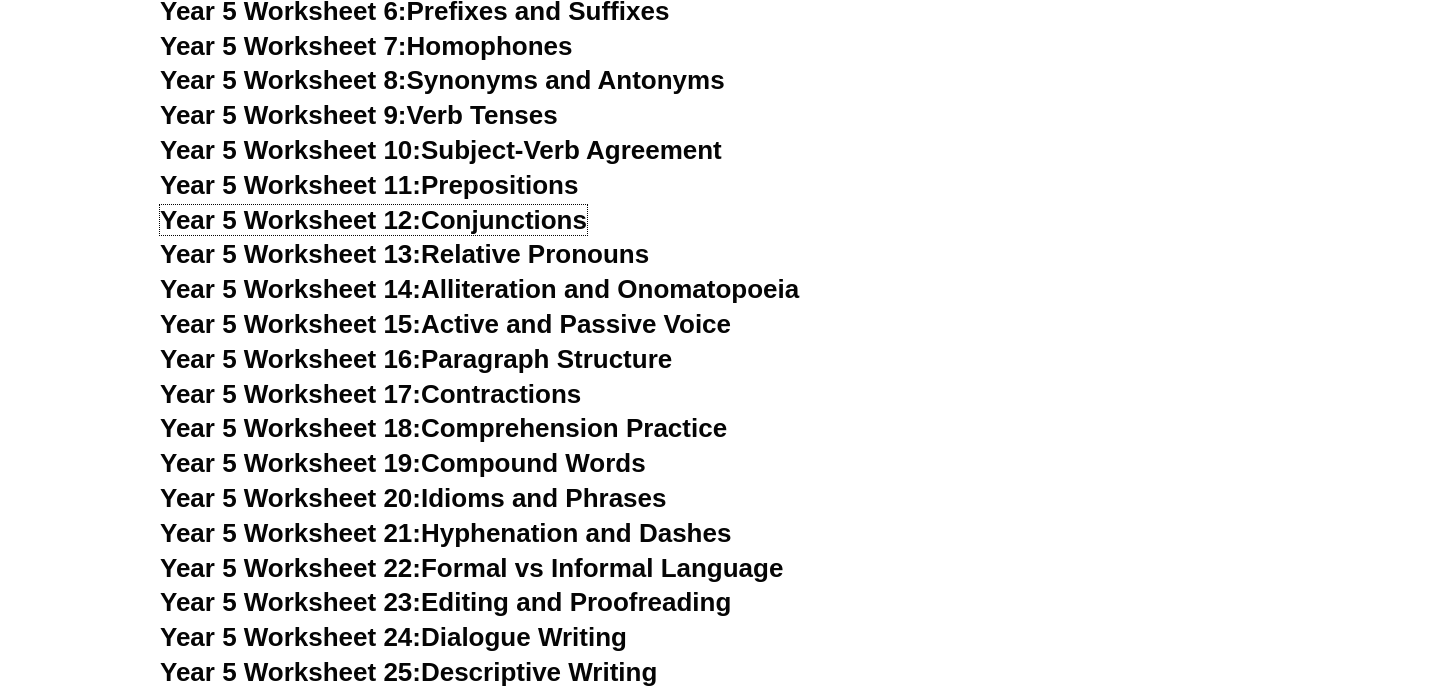 scroll, scrollTop: 9390, scrollLeft: 0, axis: vertical 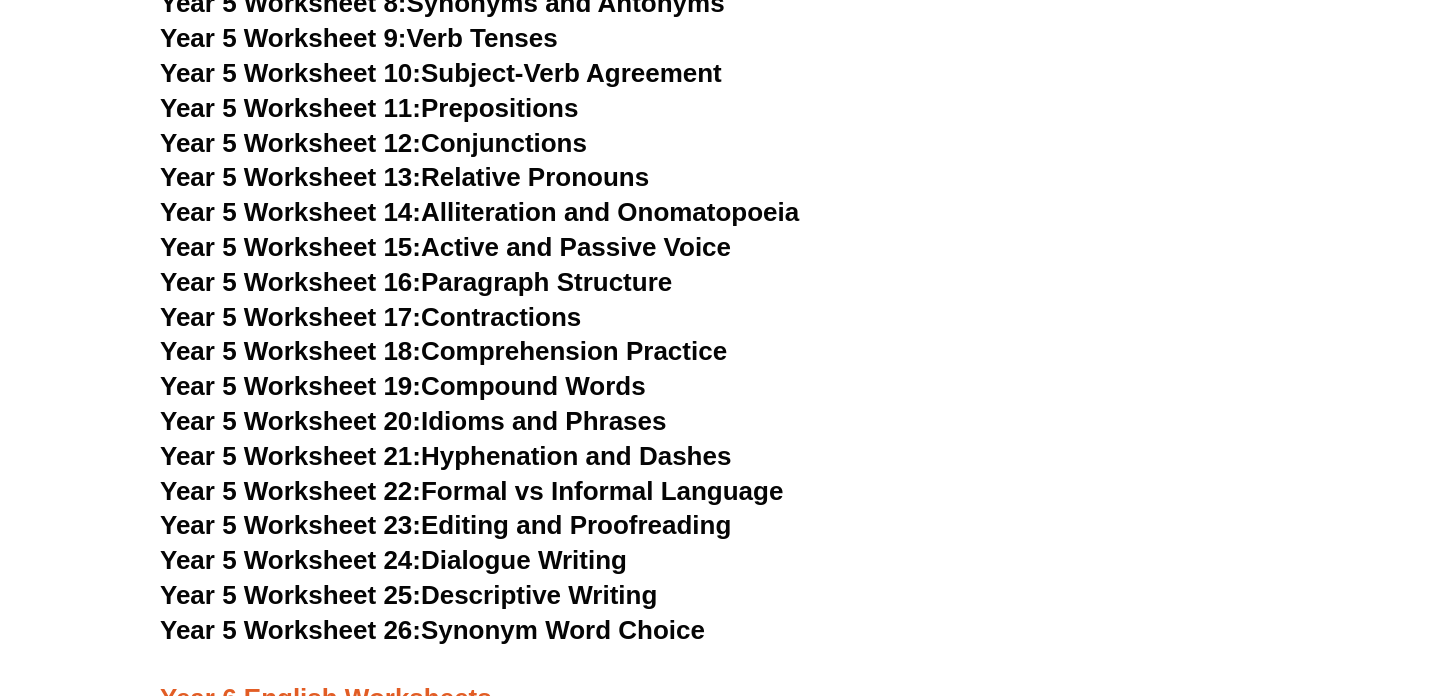 click on "Year 5 Worksheet 23:  Editing and Proofreading" at bounding box center (445, 525) 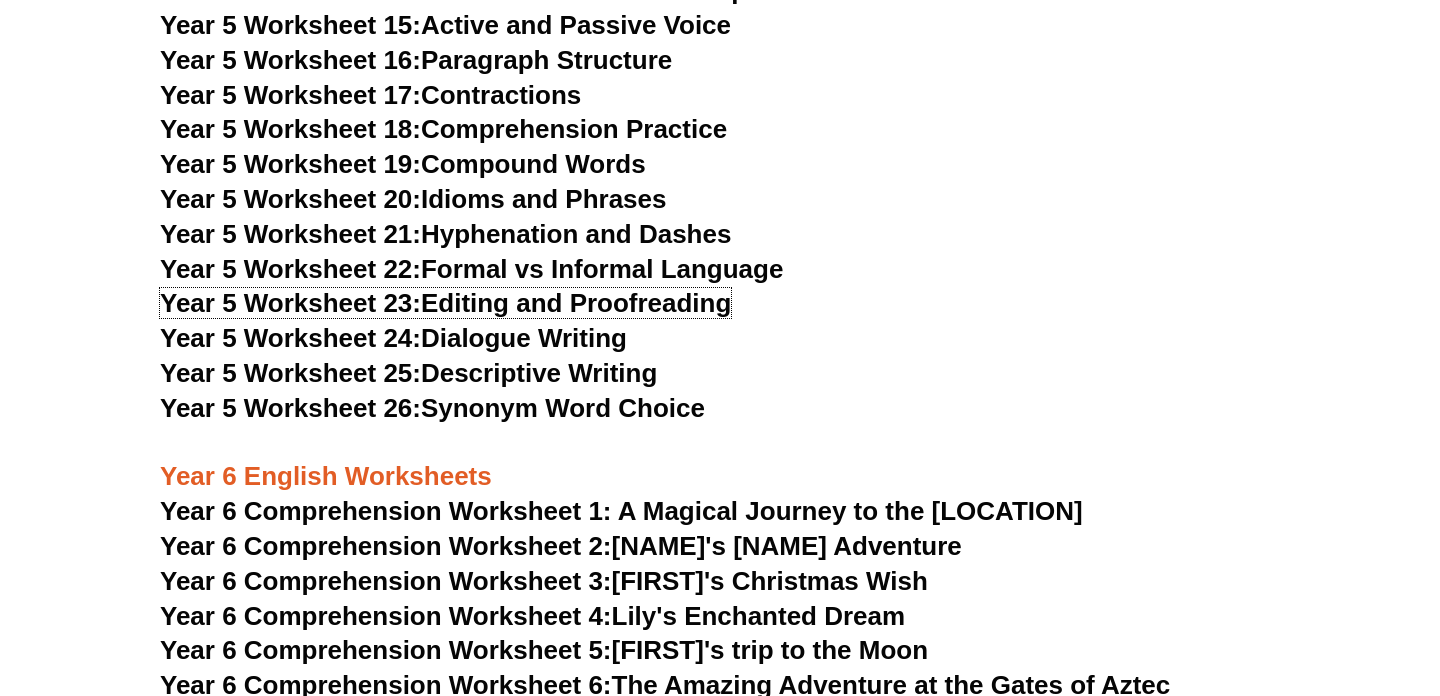 scroll, scrollTop: 9613, scrollLeft: 0, axis: vertical 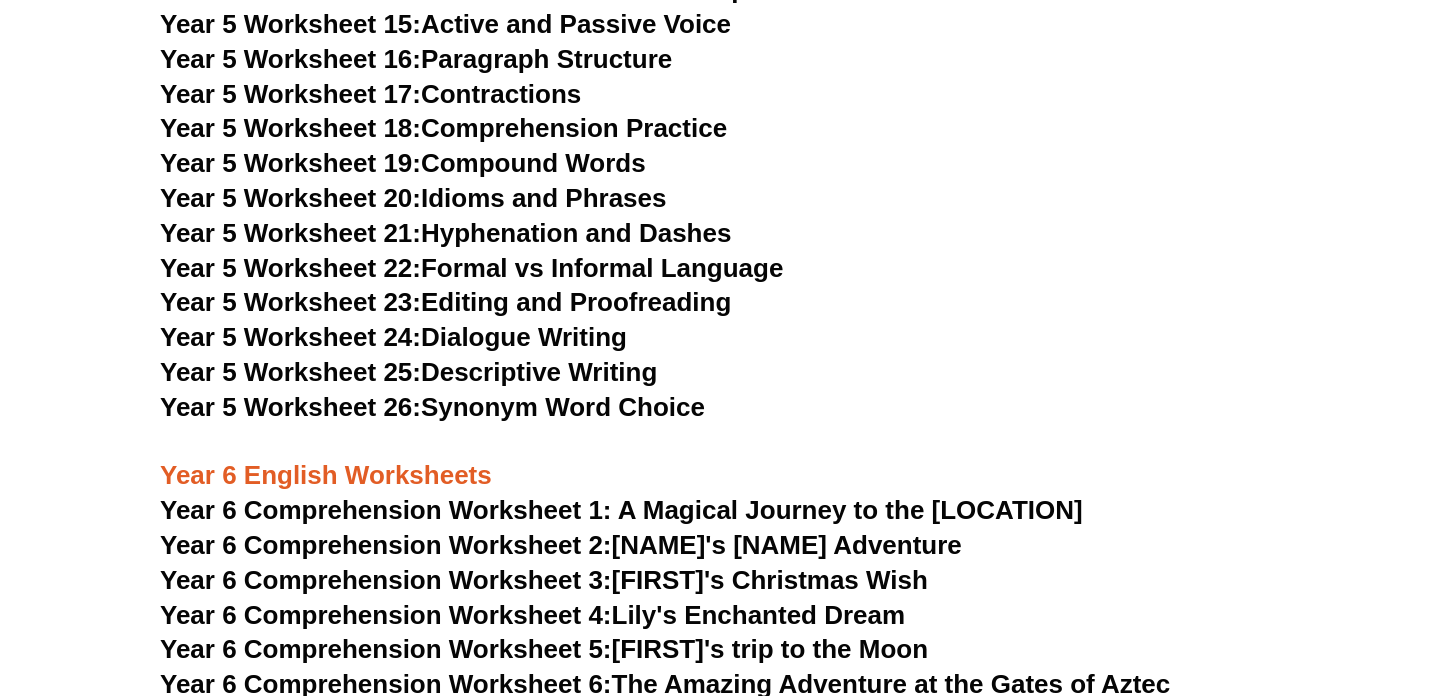 click on "Year 5 Worksheet 26:  Synonym Word Choice" at bounding box center (432, 407) 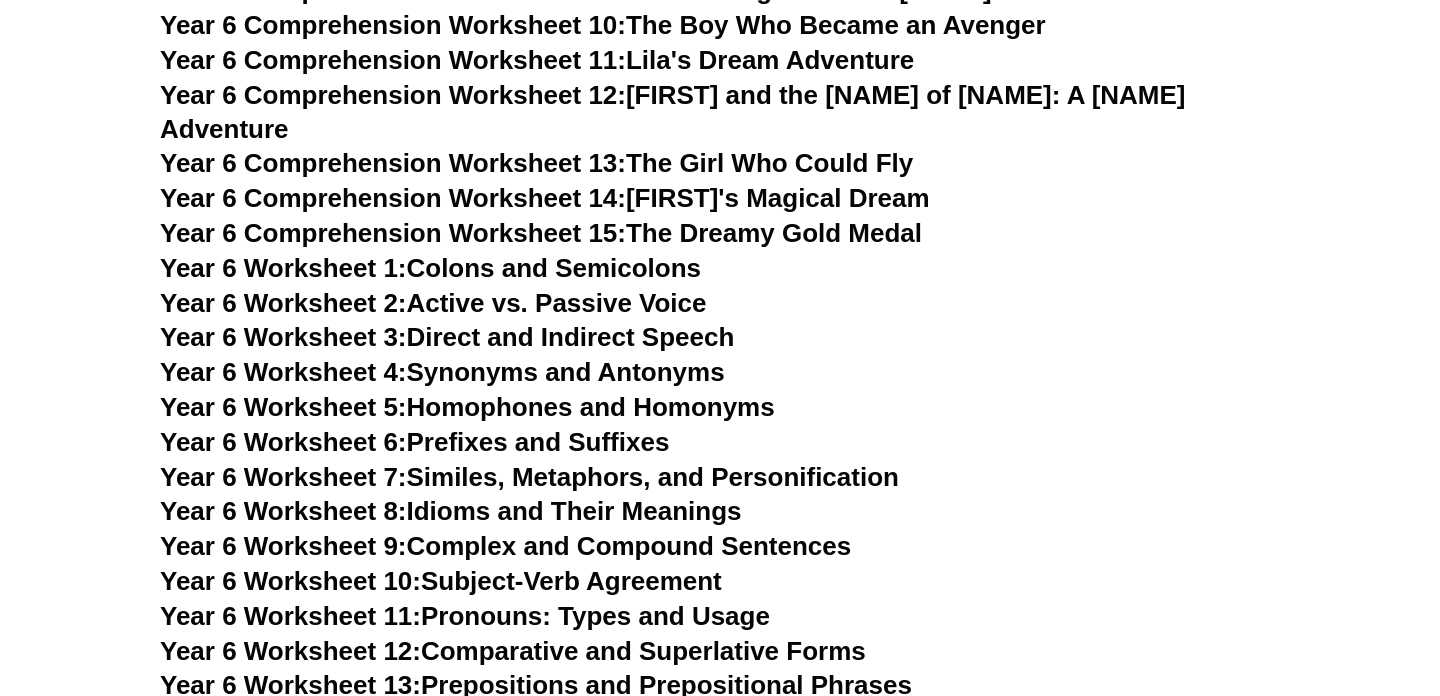 scroll, scrollTop: 10412, scrollLeft: 0, axis: vertical 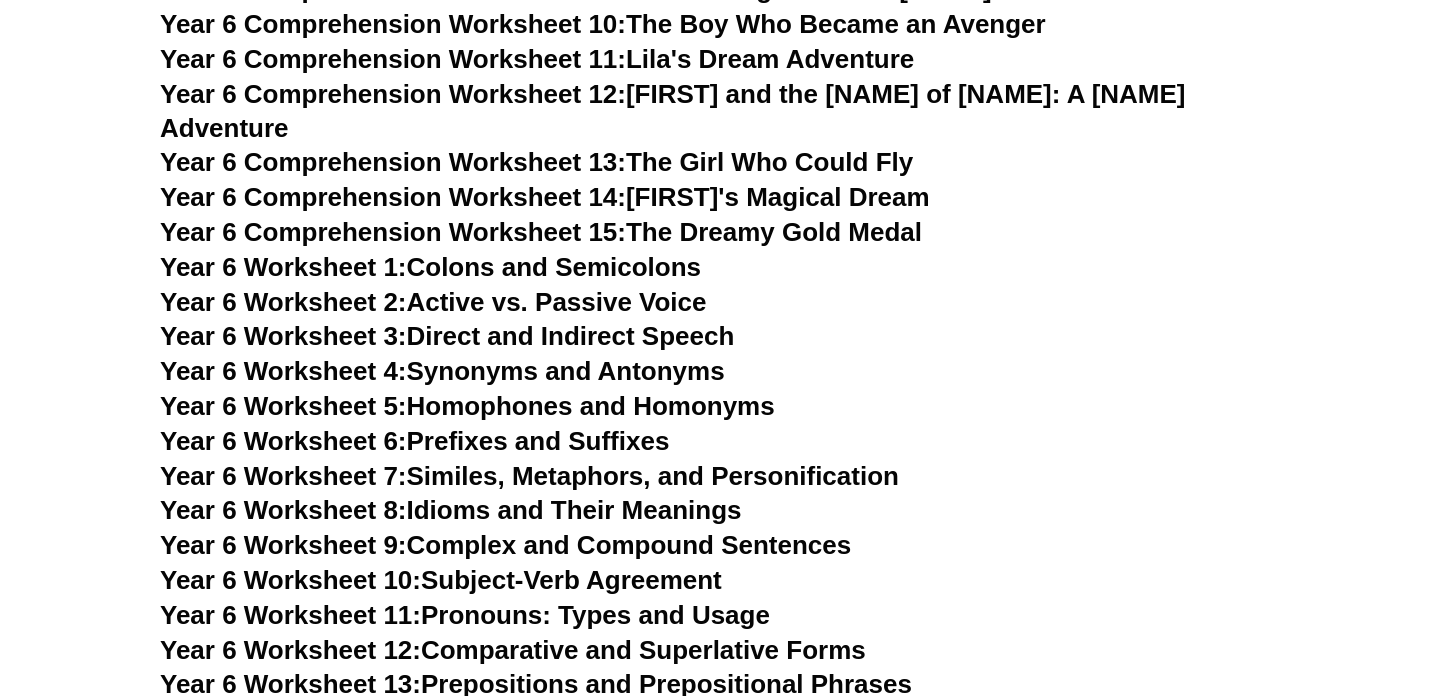 click on "Year 6 Worksheet 3:   Direct and Indirect Speech" at bounding box center (447, 336) 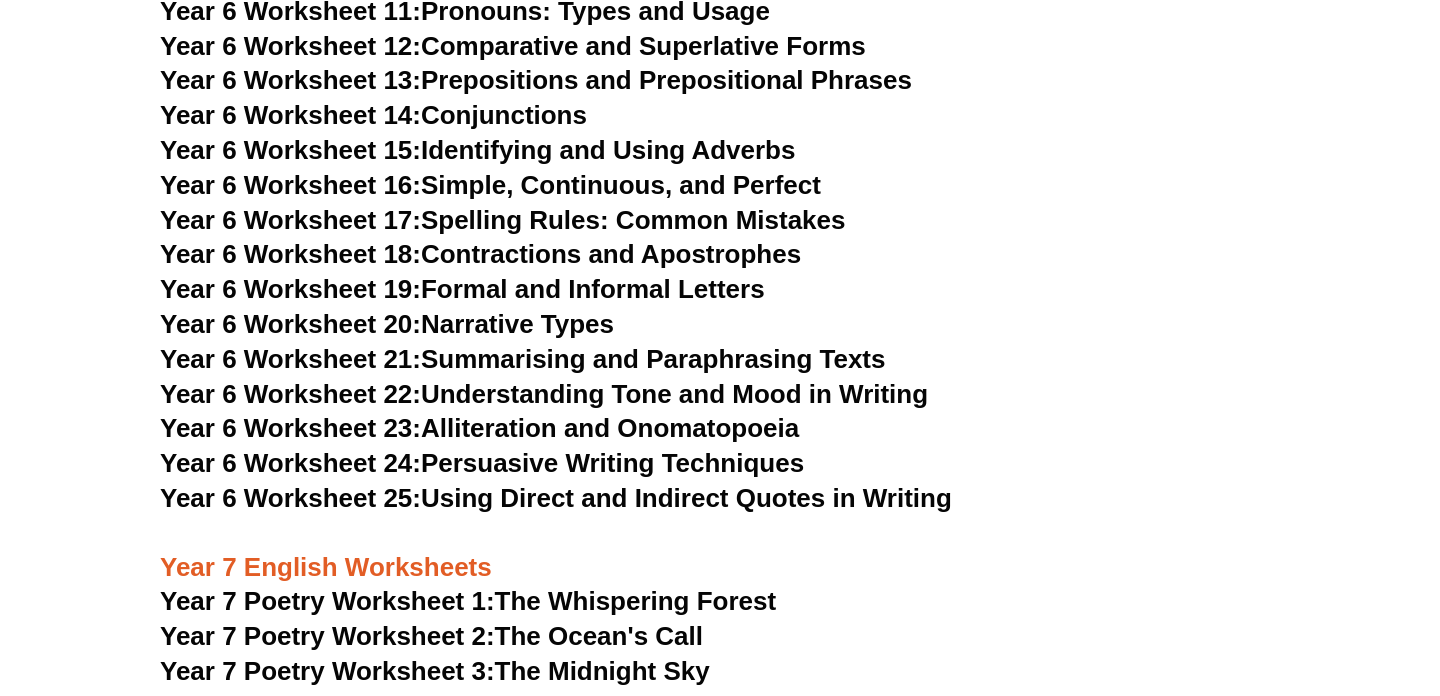 scroll, scrollTop: 11018, scrollLeft: 0, axis: vertical 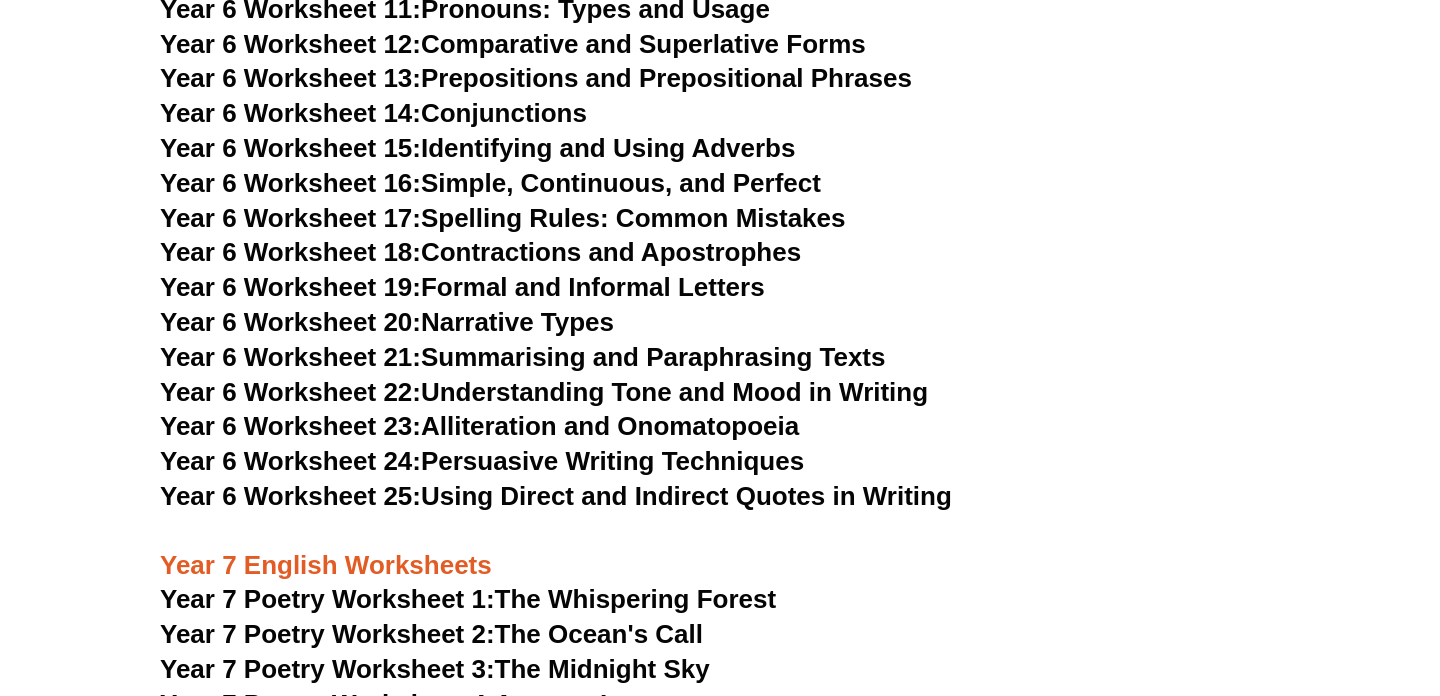 click on "Year 6 Worksheet 19:  Formal and Informal Letters" at bounding box center (462, 287) 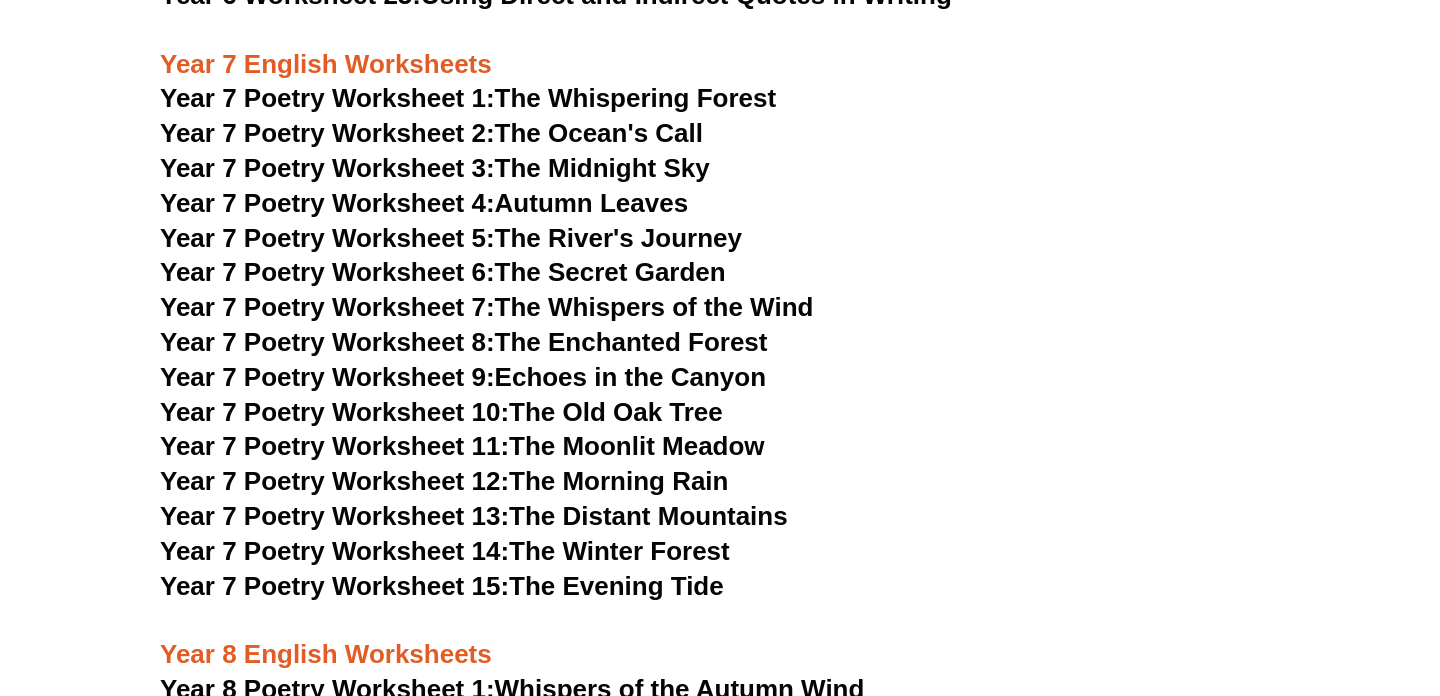 scroll, scrollTop: 11518, scrollLeft: 0, axis: vertical 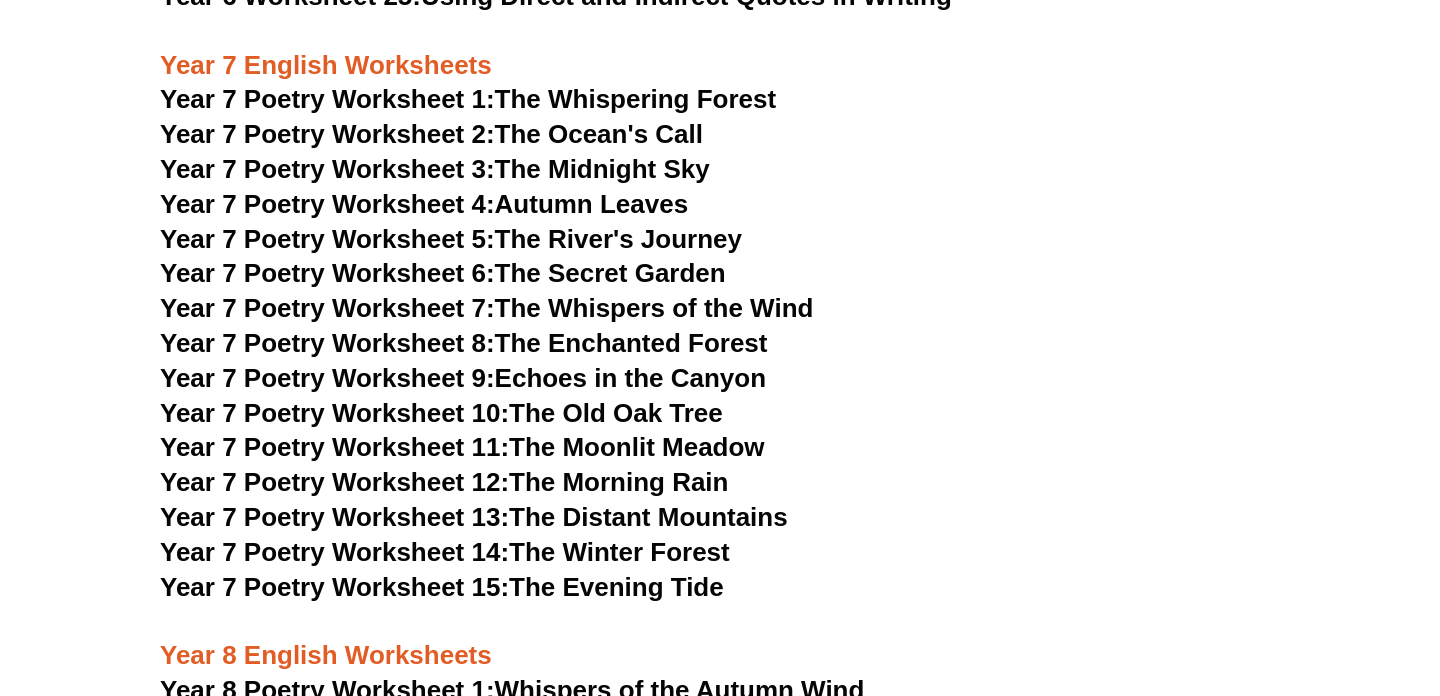 click on "Year 7 Poetry Worksheet 4:  Autumn Leaves" at bounding box center (424, 204) 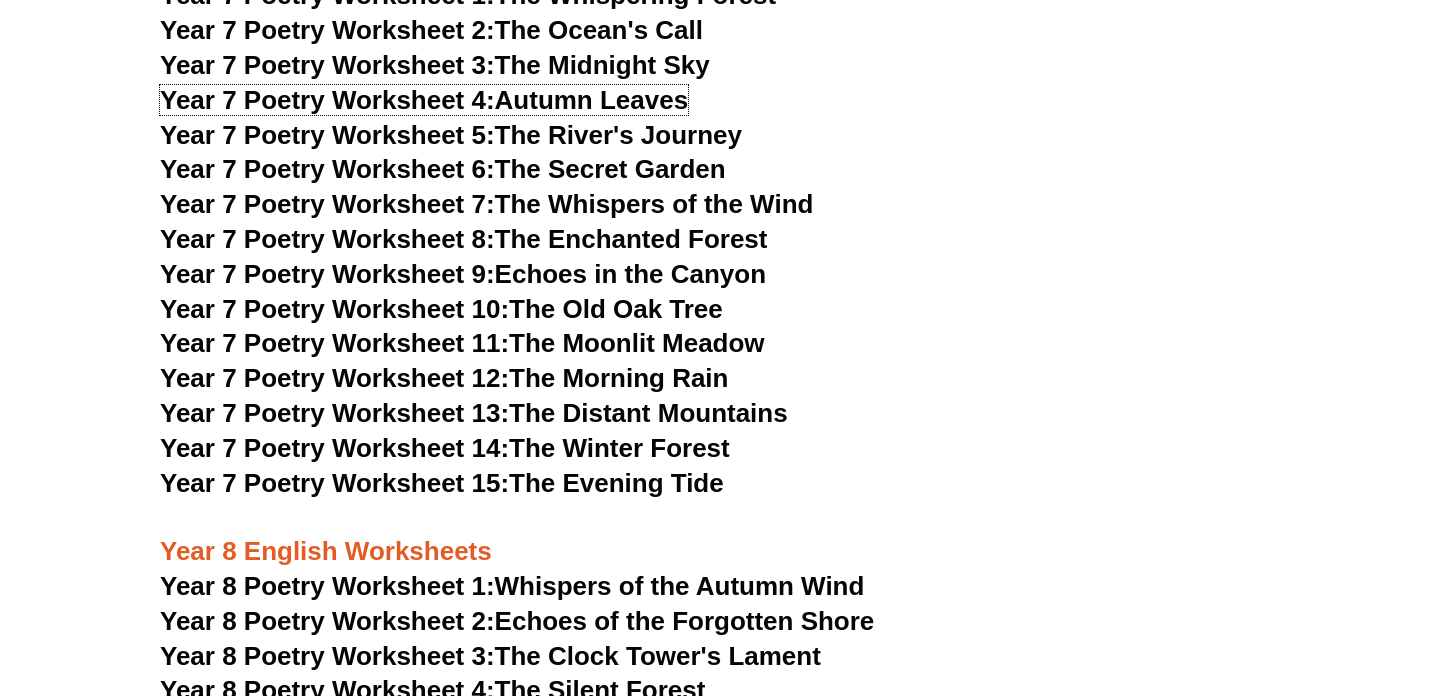 scroll, scrollTop: 11630, scrollLeft: 0, axis: vertical 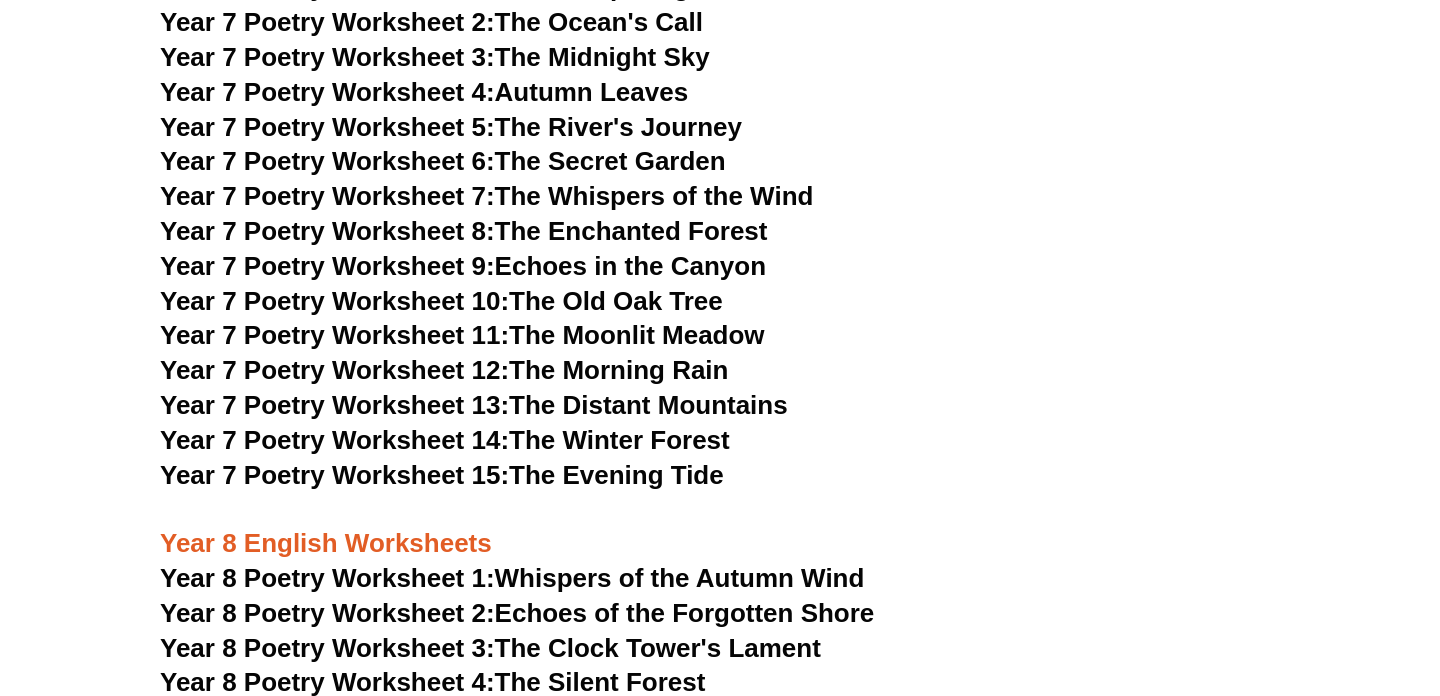 click on "Year 7 Poetry Worksheet 15:  The Evening Tide" at bounding box center (442, 475) 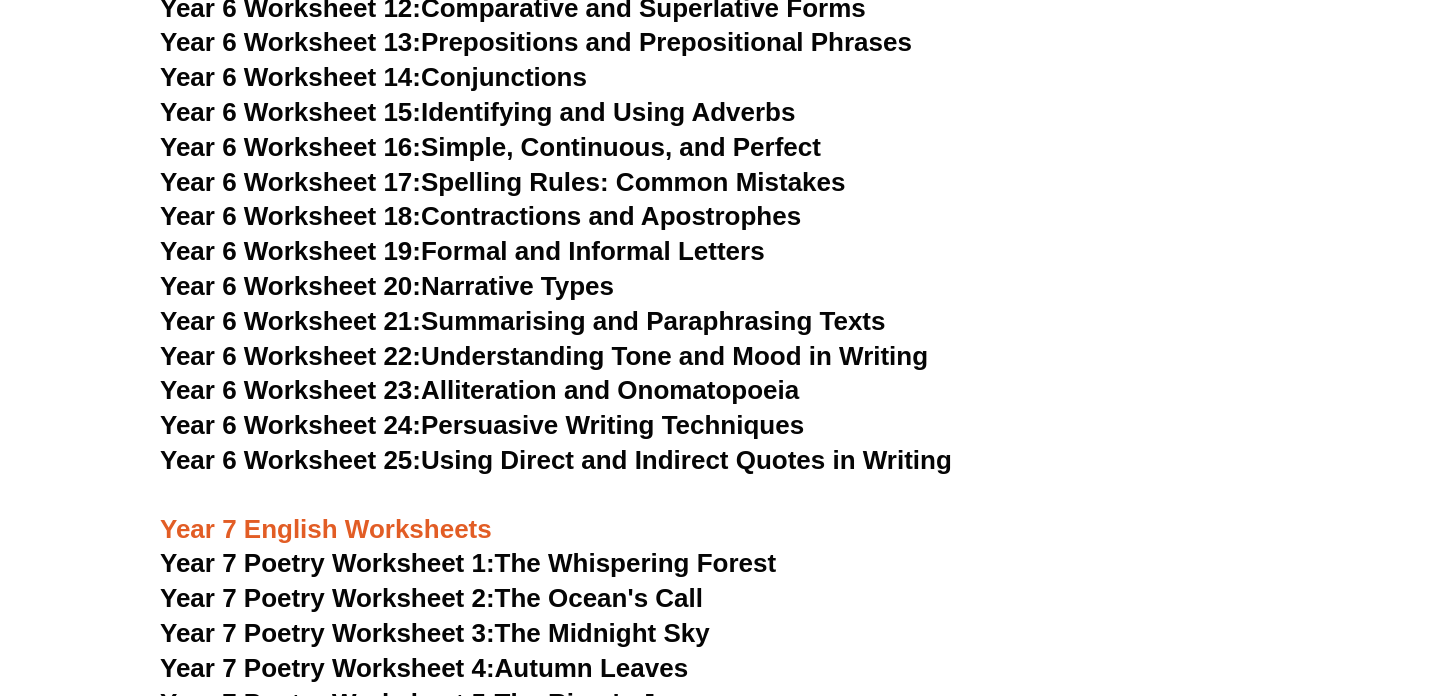 scroll, scrollTop: 11058, scrollLeft: 0, axis: vertical 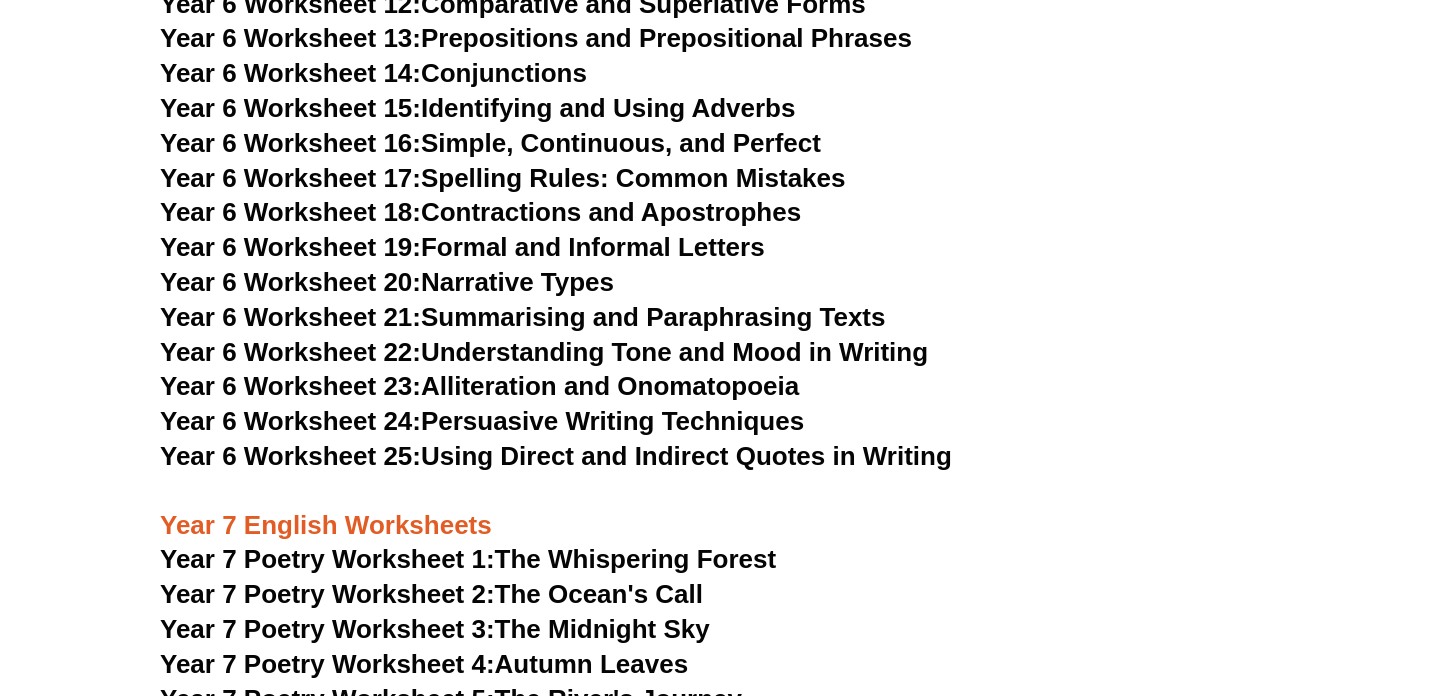 click on "Year 6 Worksheet 24:  Persuasive Writing Techniques" at bounding box center (482, 421) 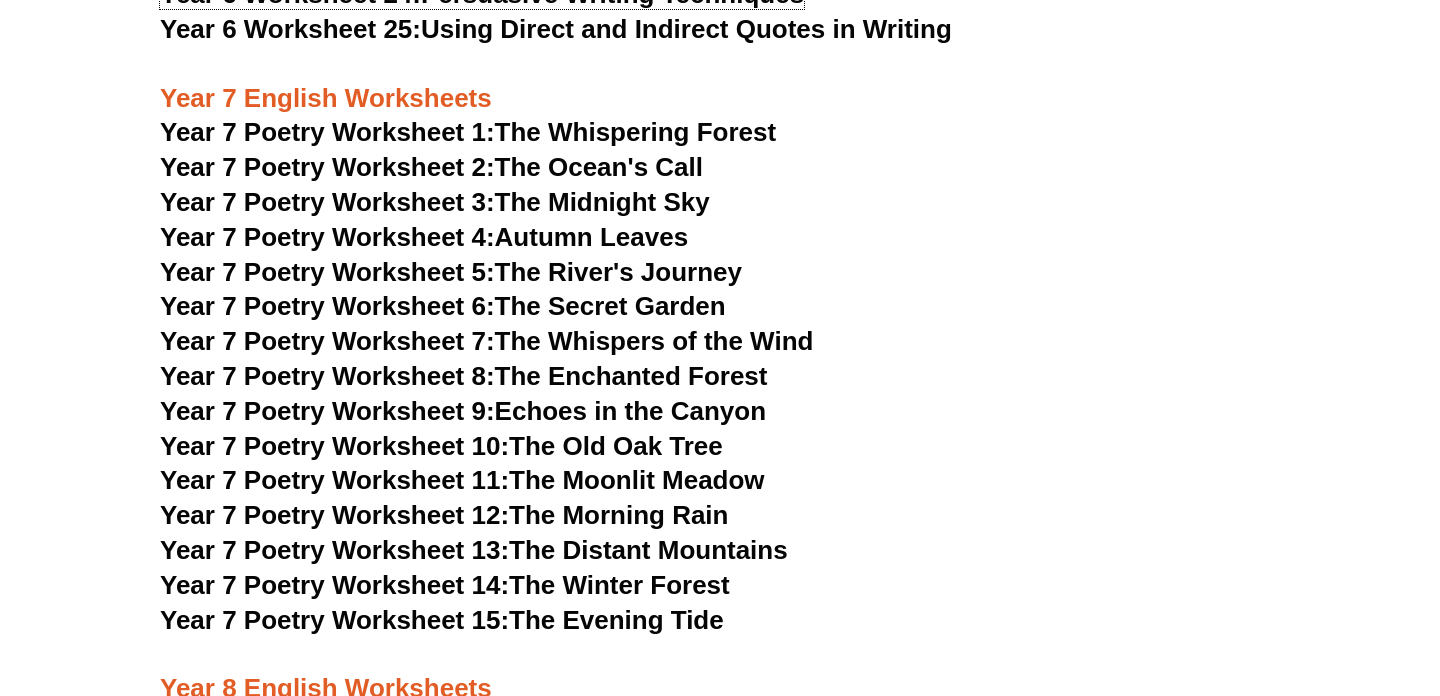 scroll, scrollTop: 11498, scrollLeft: 0, axis: vertical 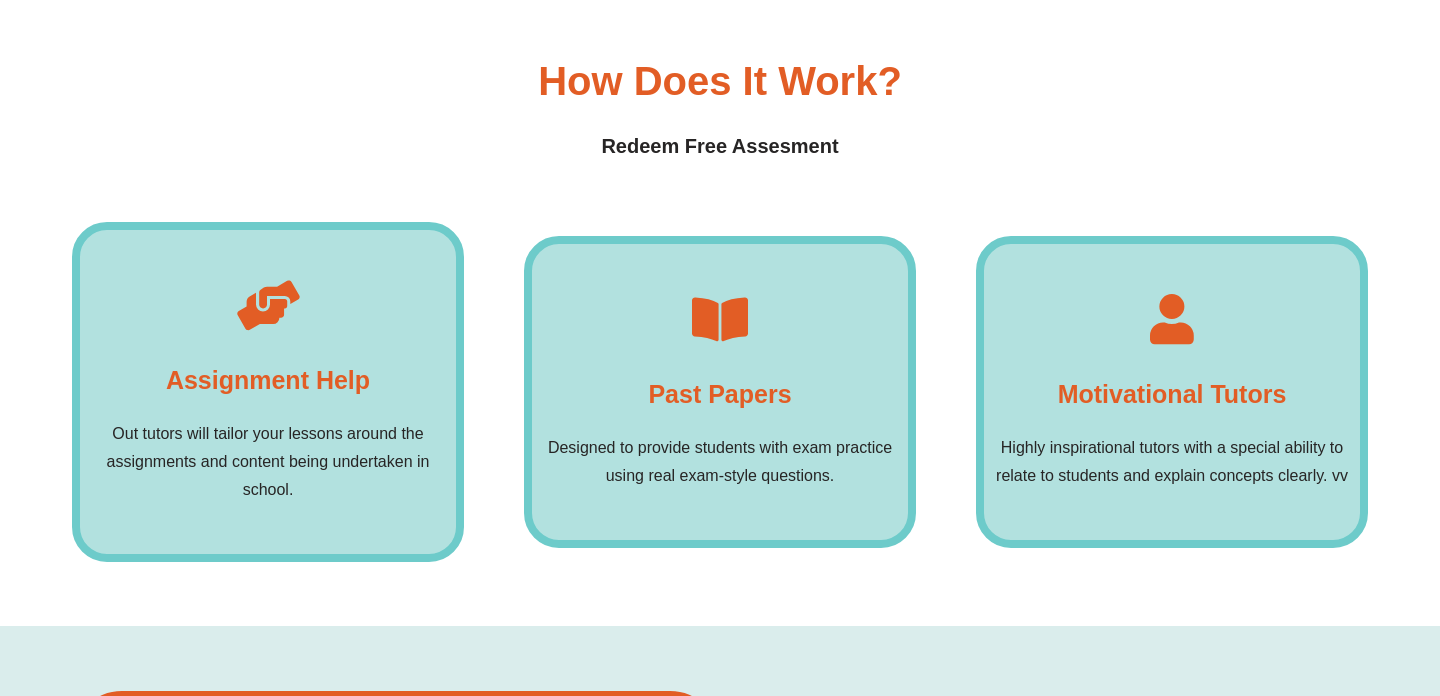 click on "Past Papers
Designed to provide students with exam practice using real exam-style questions." at bounding box center [720, 392] 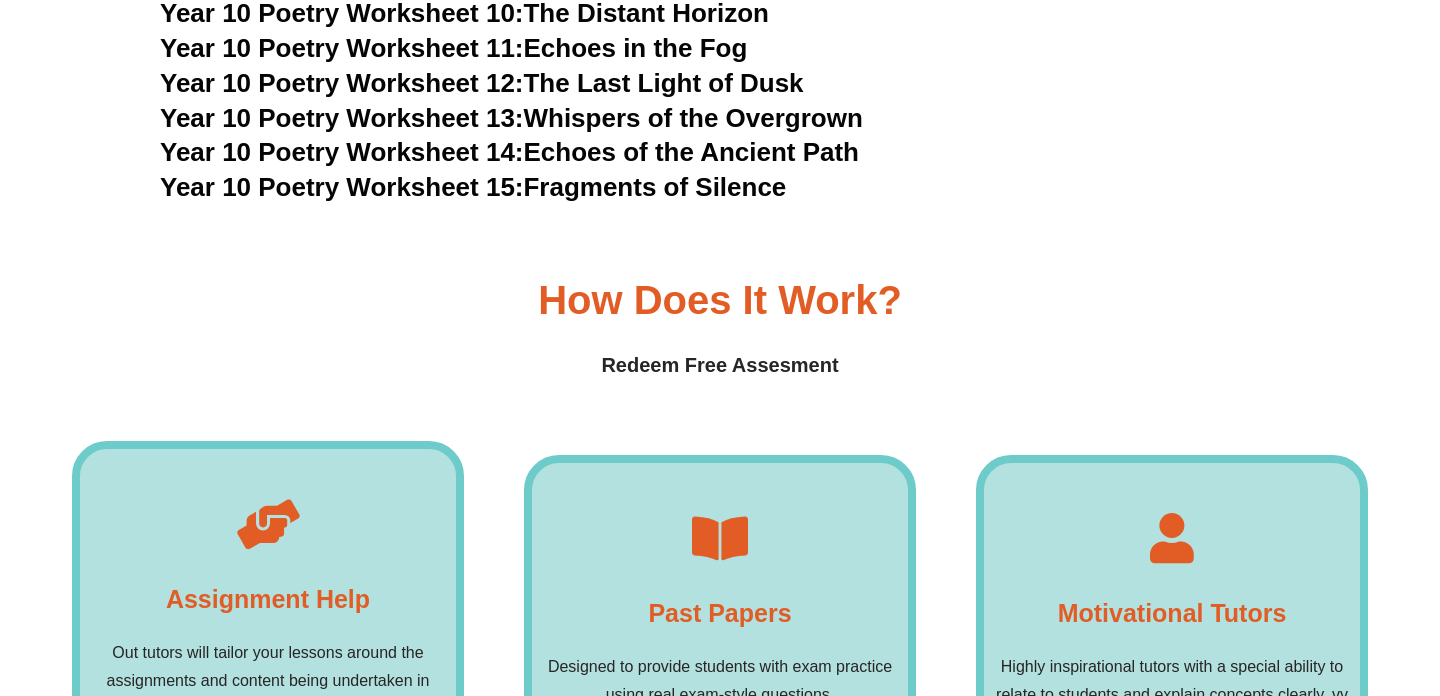 scroll, scrollTop: 13699, scrollLeft: 0, axis: vertical 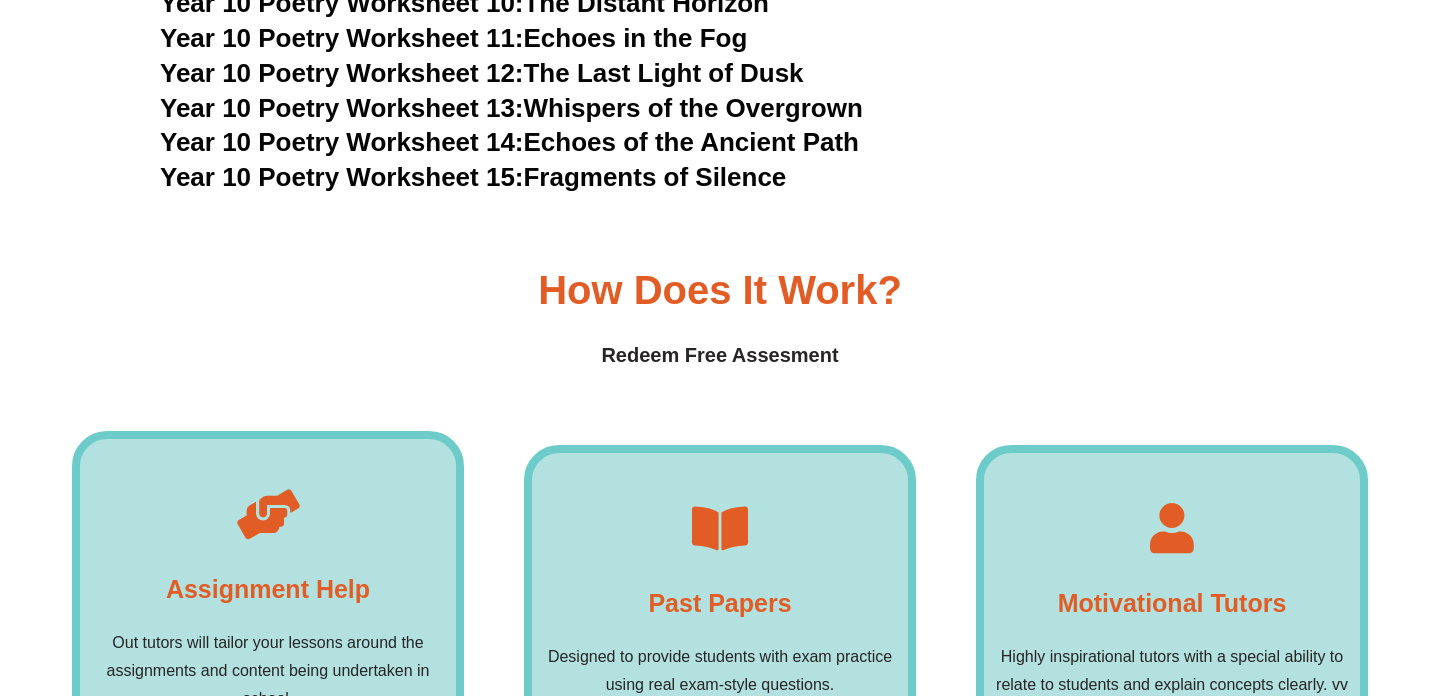 click on "Redeem Free Assesment" at bounding box center [720, 355] 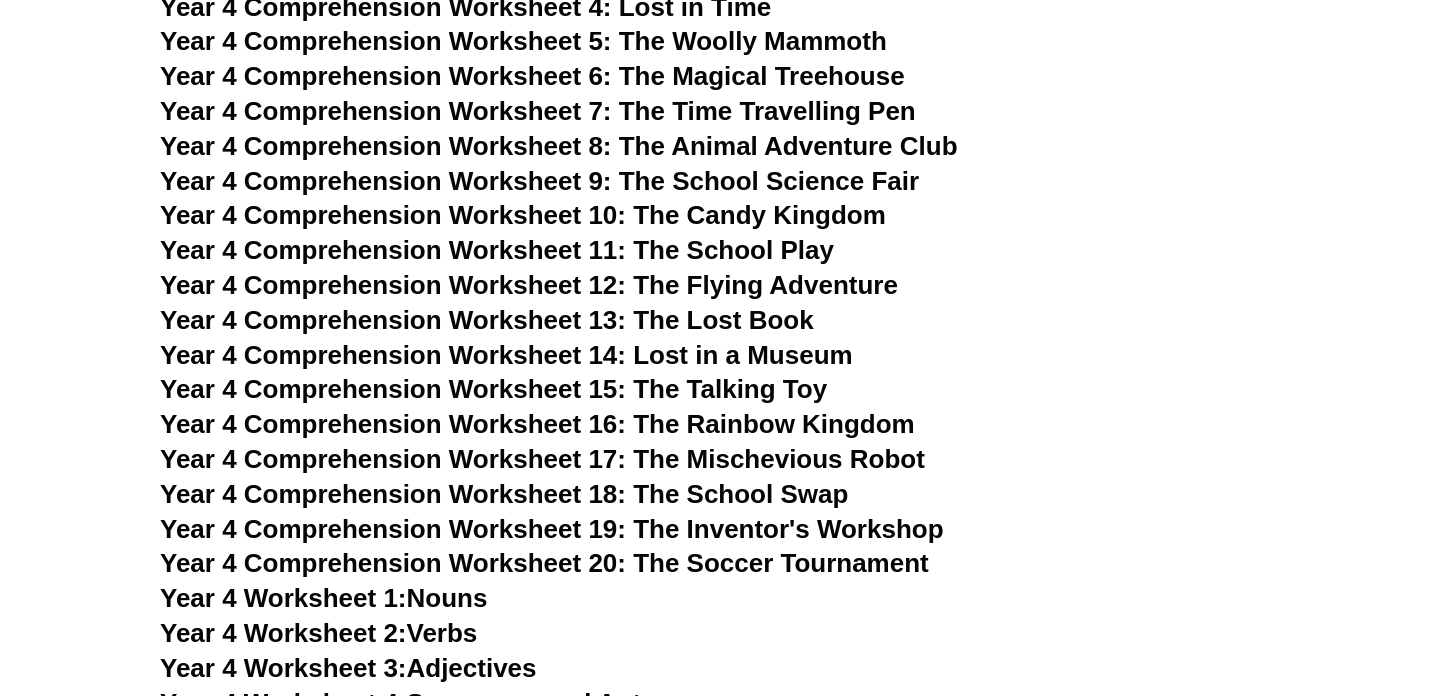 scroll, scrollTop: 6781, scrollLeft: 0, axis: vertical 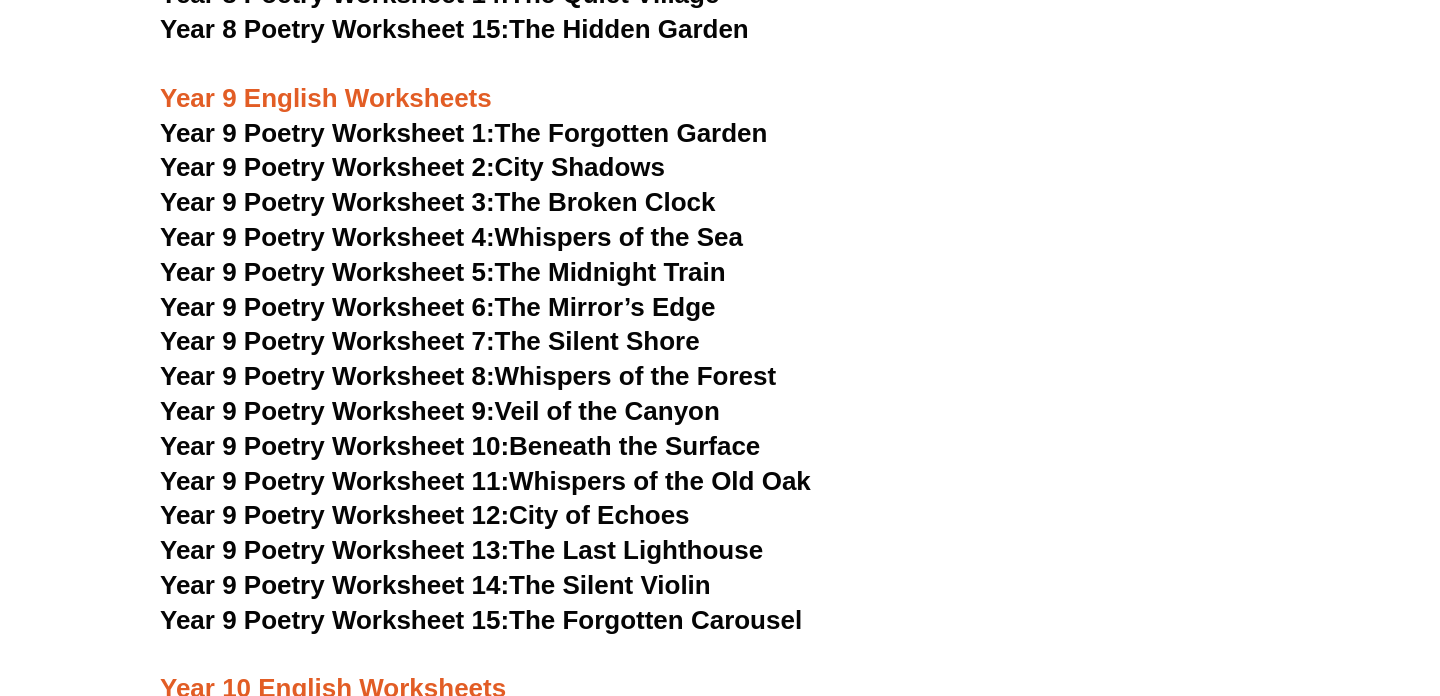 click on "Year 9 Poetry Worksheet 14:" at bounding box center (334, 585) 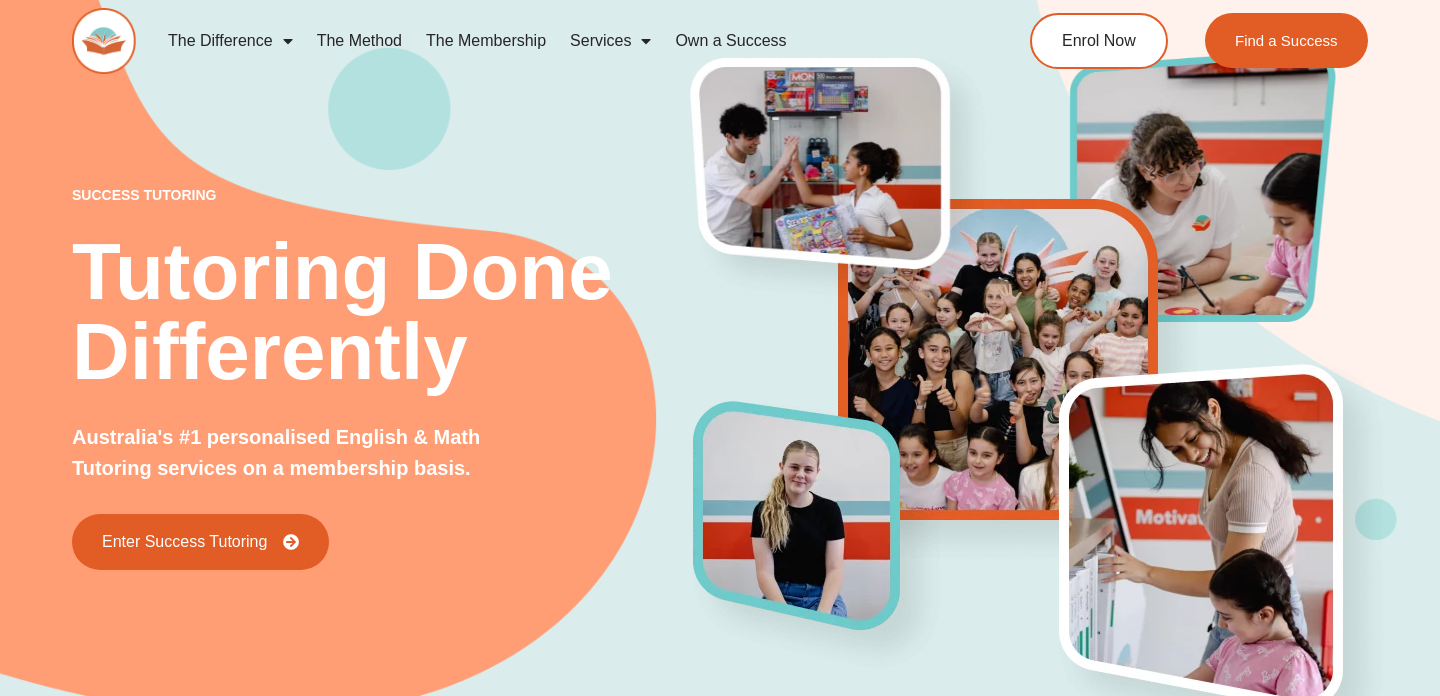 scroll, scrollTop: 0, scrollLeft: 0, axis: both 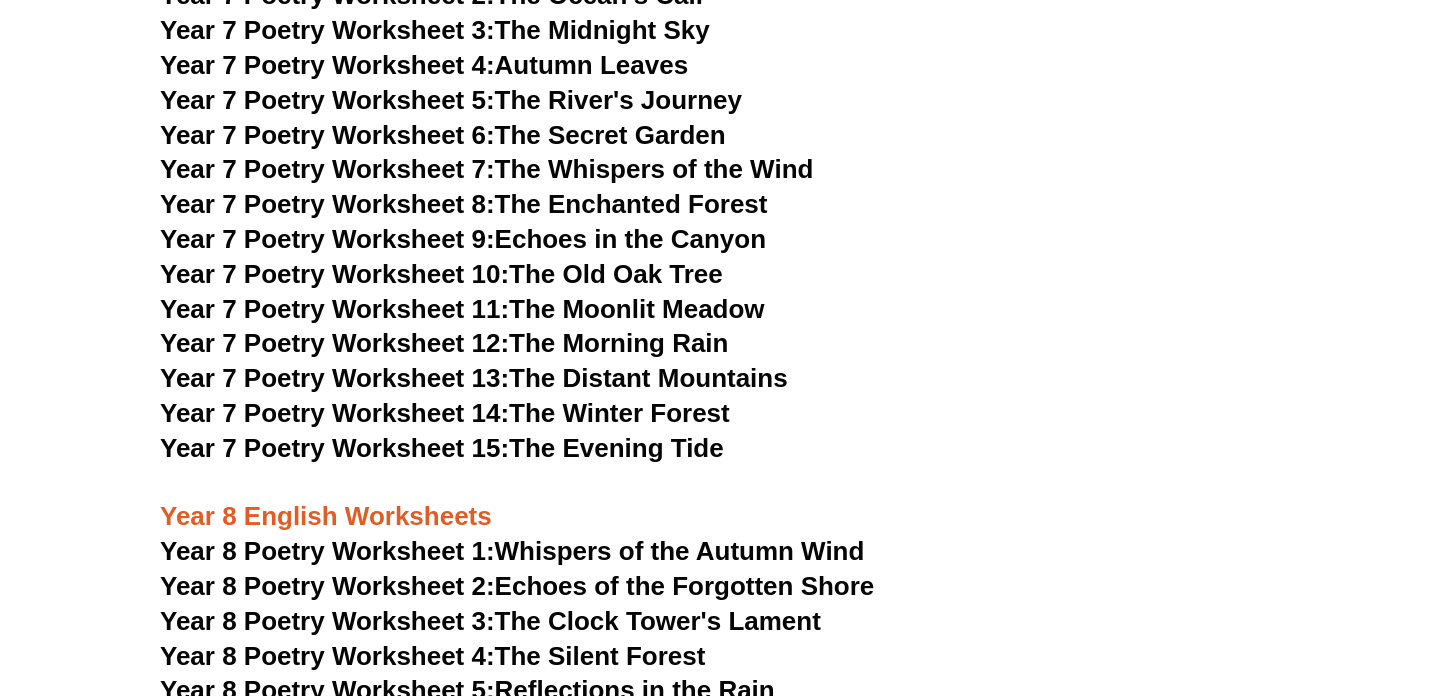 click on "Year 7 Poetry Worksheet 15:" at bounding box center (334, 448) 